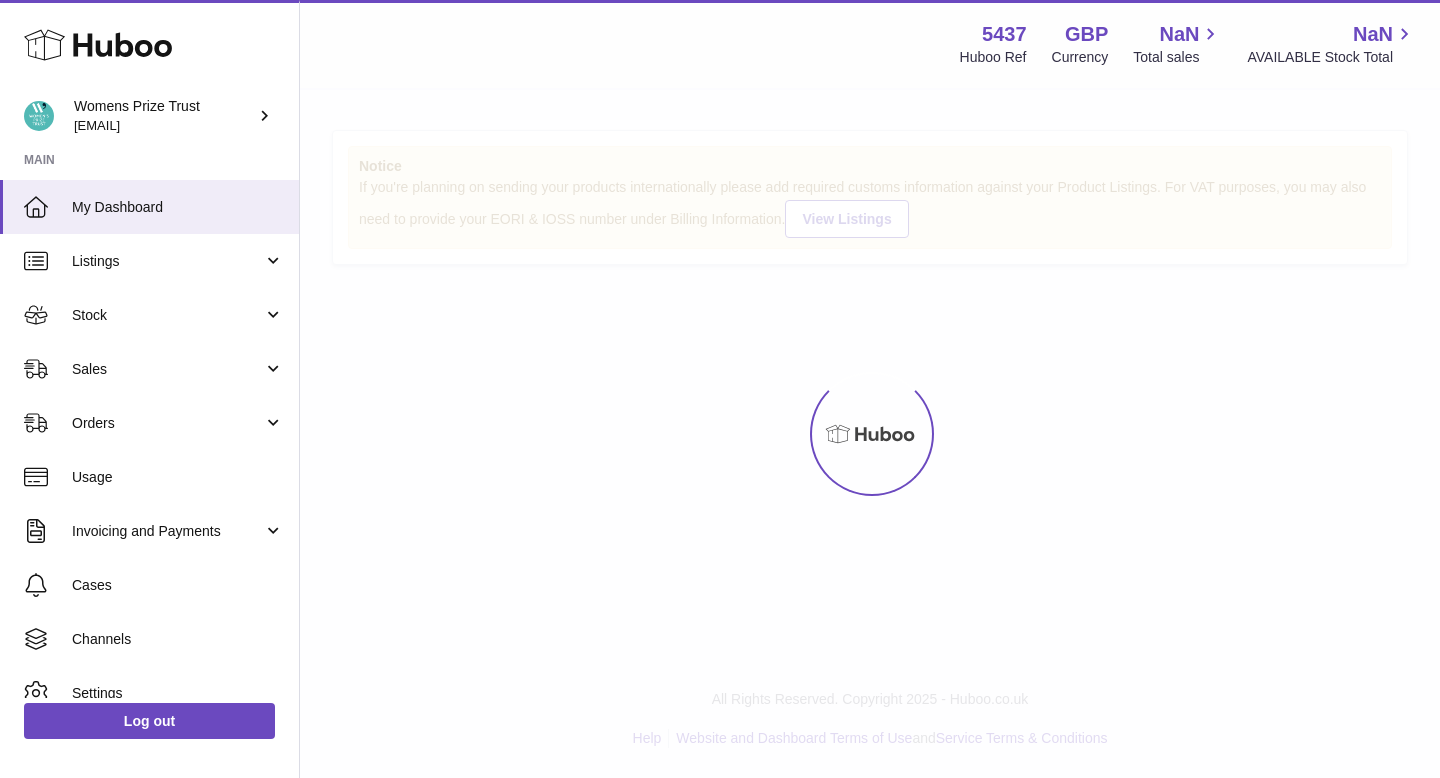 scroll, scrollTop: 0, scrollLeft: 0, axis: both 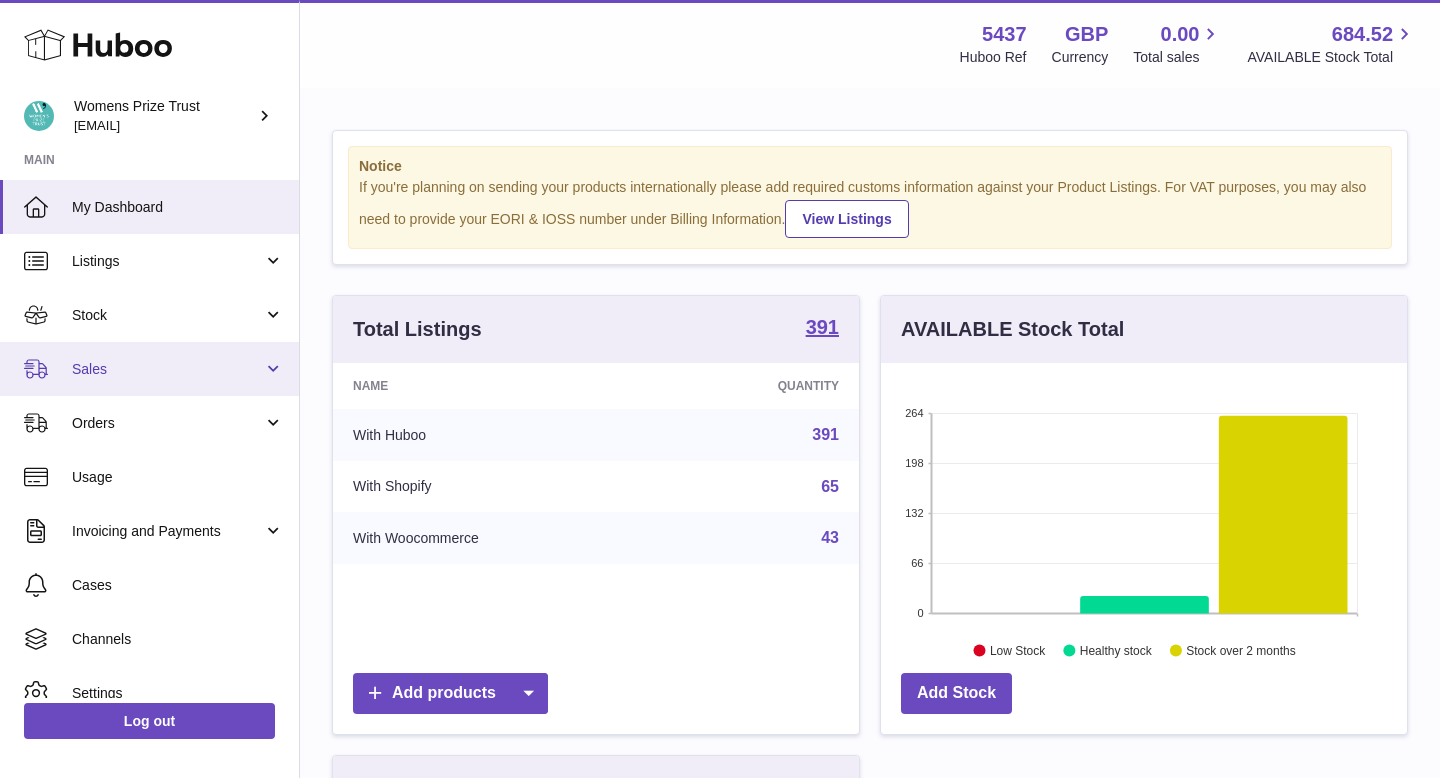 click on "Sales" at bounding box center [167, 369] 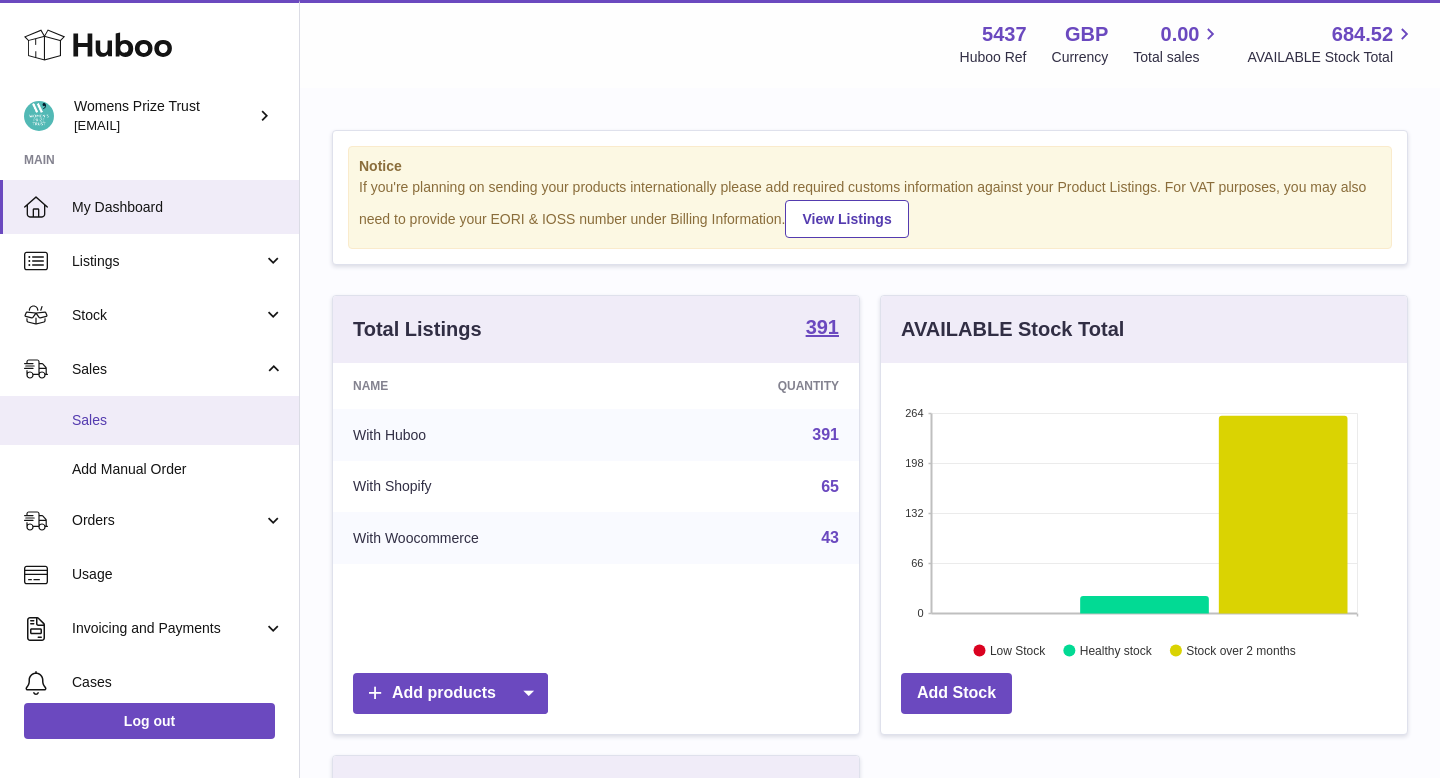 click on "Sales" at bounding box center [178, 420] 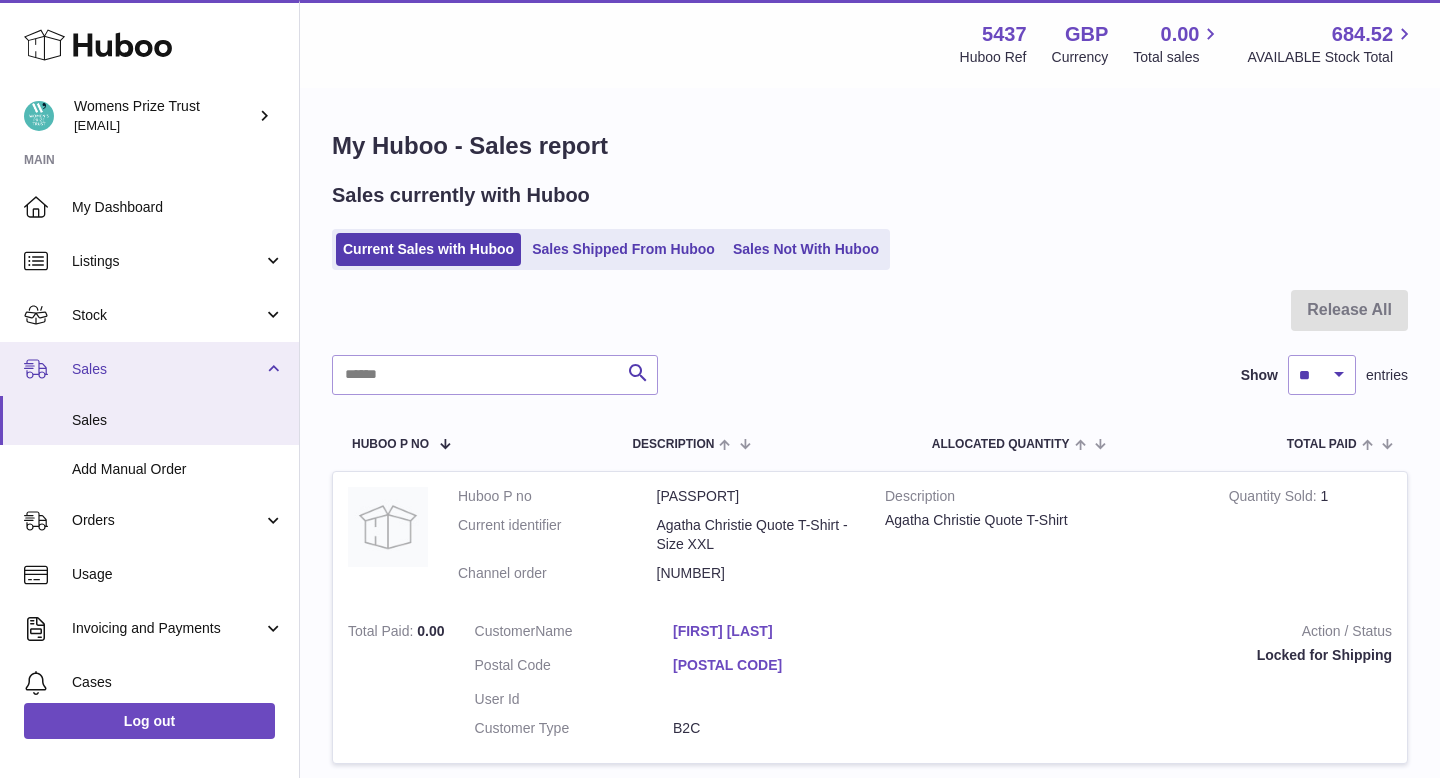 scroll, scrollTop: 0, scrollLeft: 0, axis: both 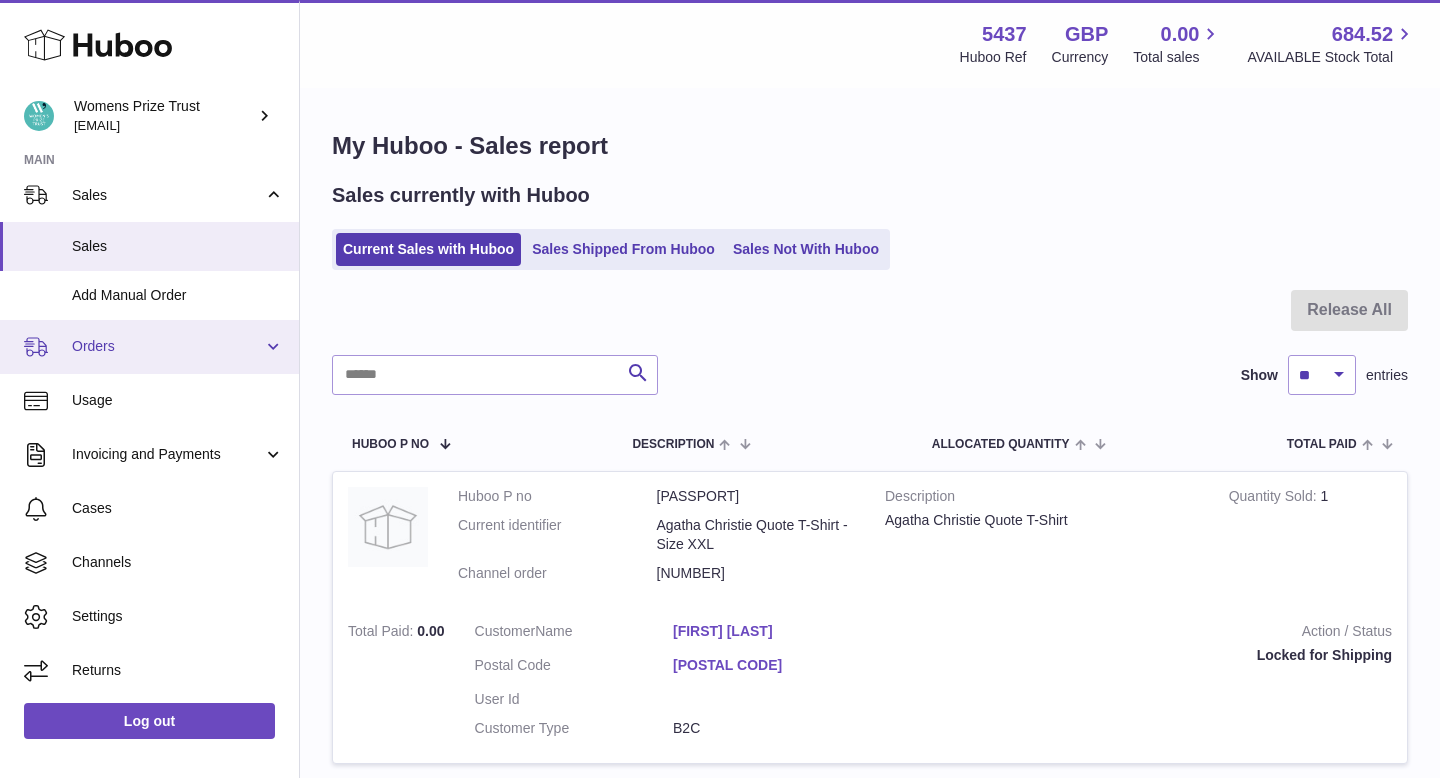 click on "Orders" at bounding box center (149, 347) 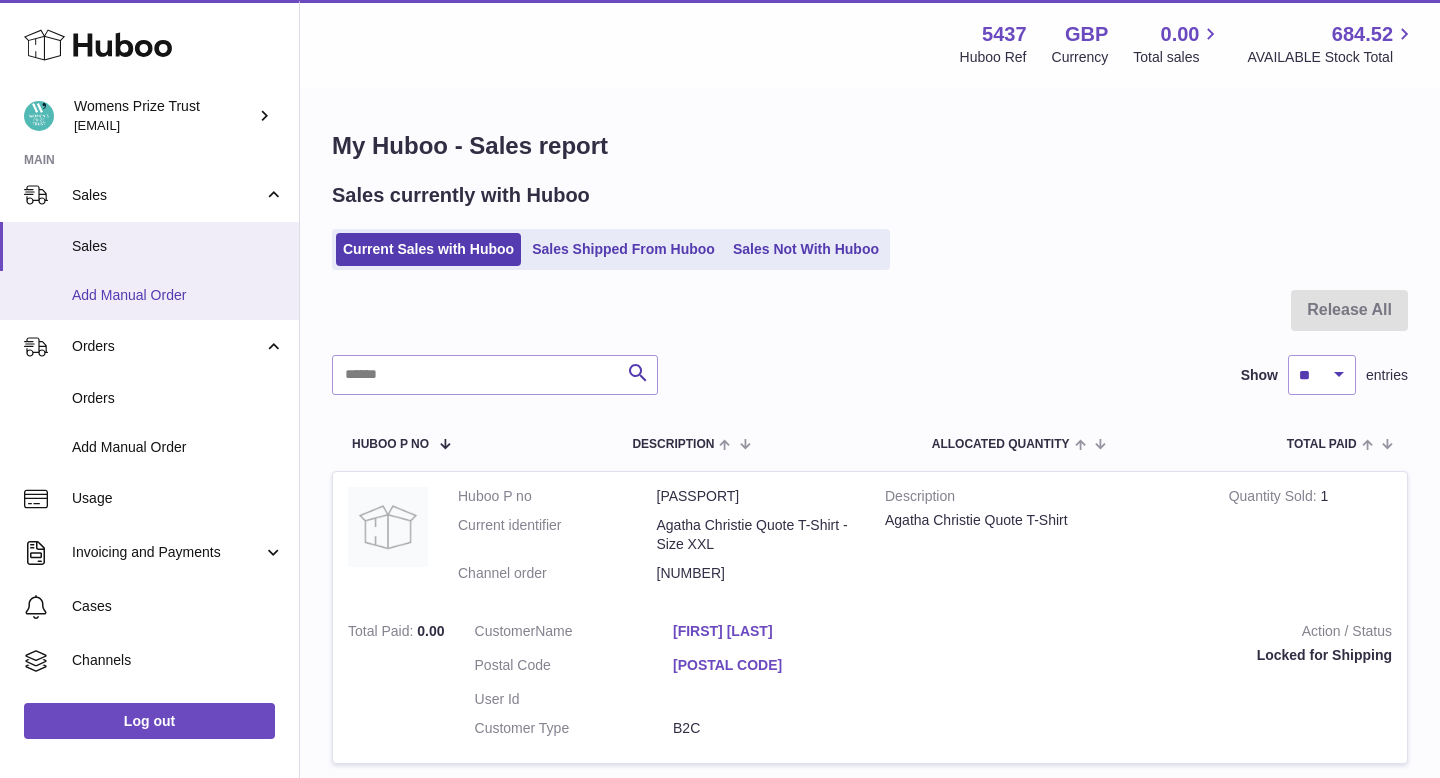 scroll, scrollTop: 132, scrollLeft: 0, axis: vertical 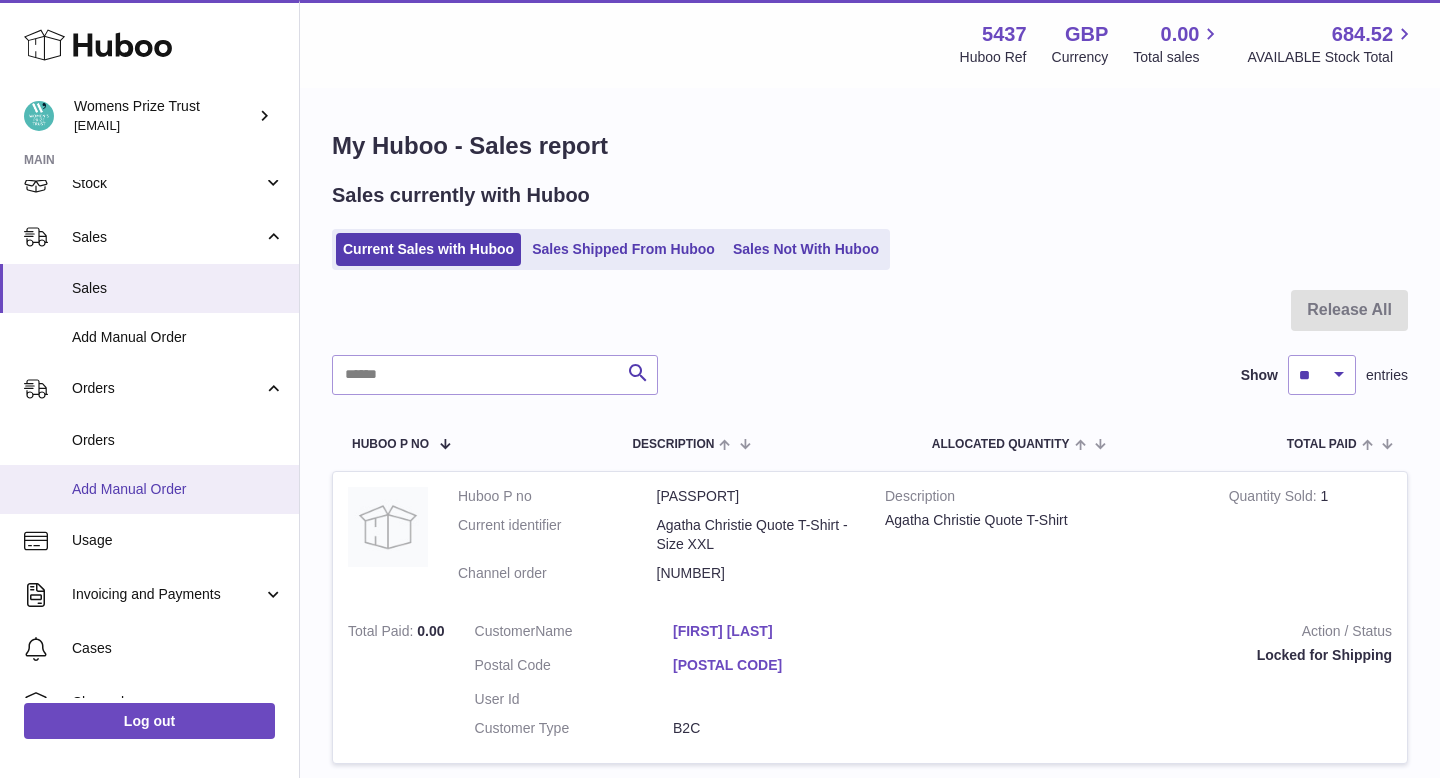 click on "Add Manual Order" at bounding box center (178, 489) 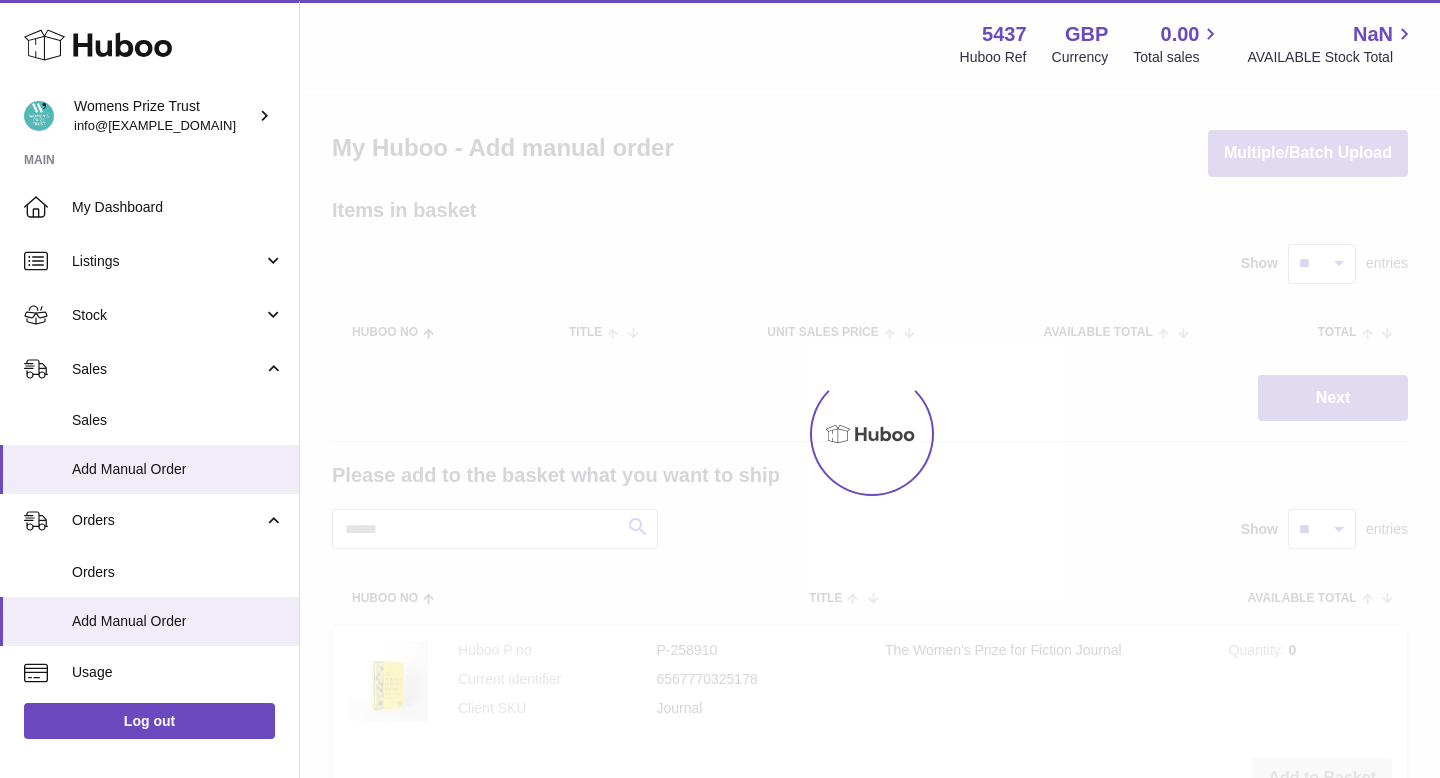scroll, scrollTop: 0, scrollLeft: 0, axis: both 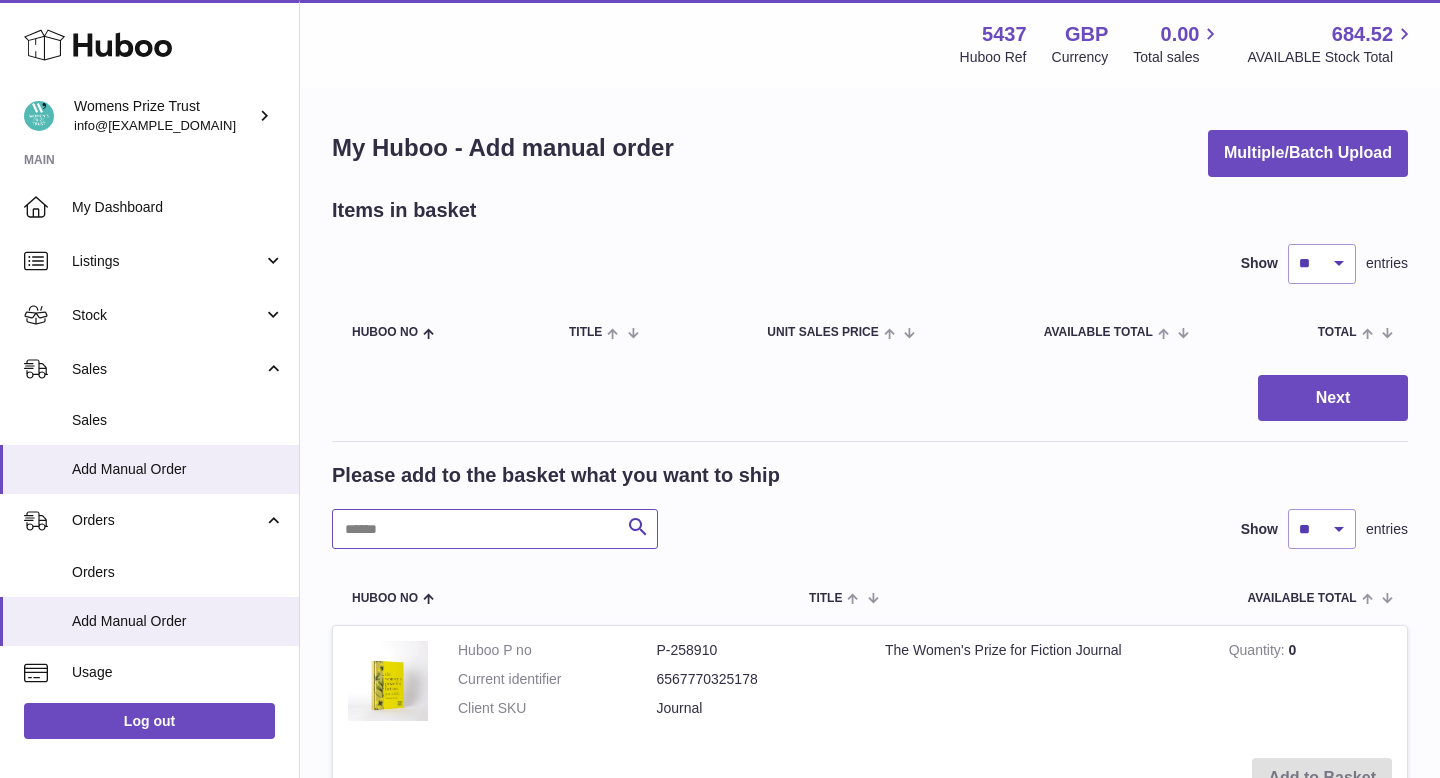 click at bounding box center (495, 529) 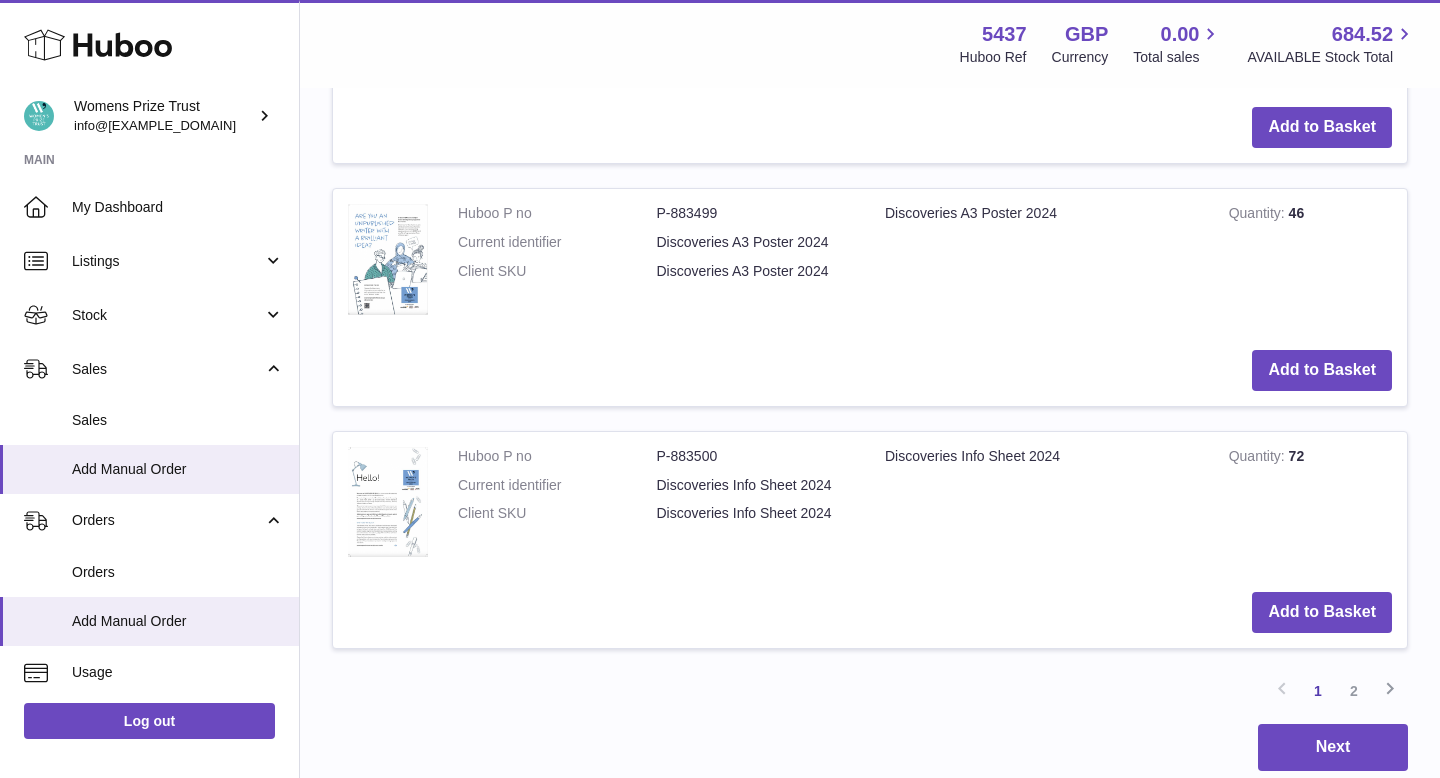 scroll, scrollTop: 2173, scrollLeft: 0, axis: vertical 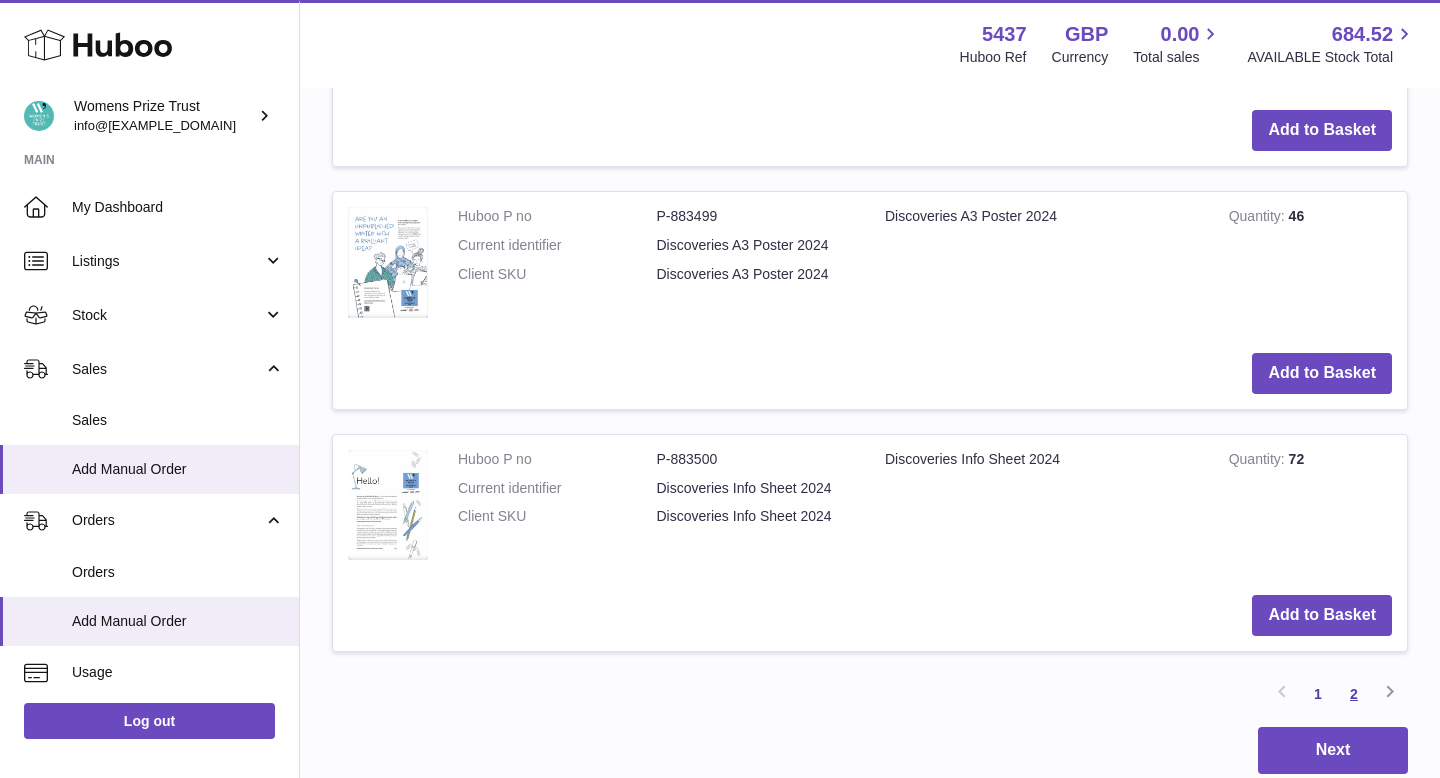 type on "**********" 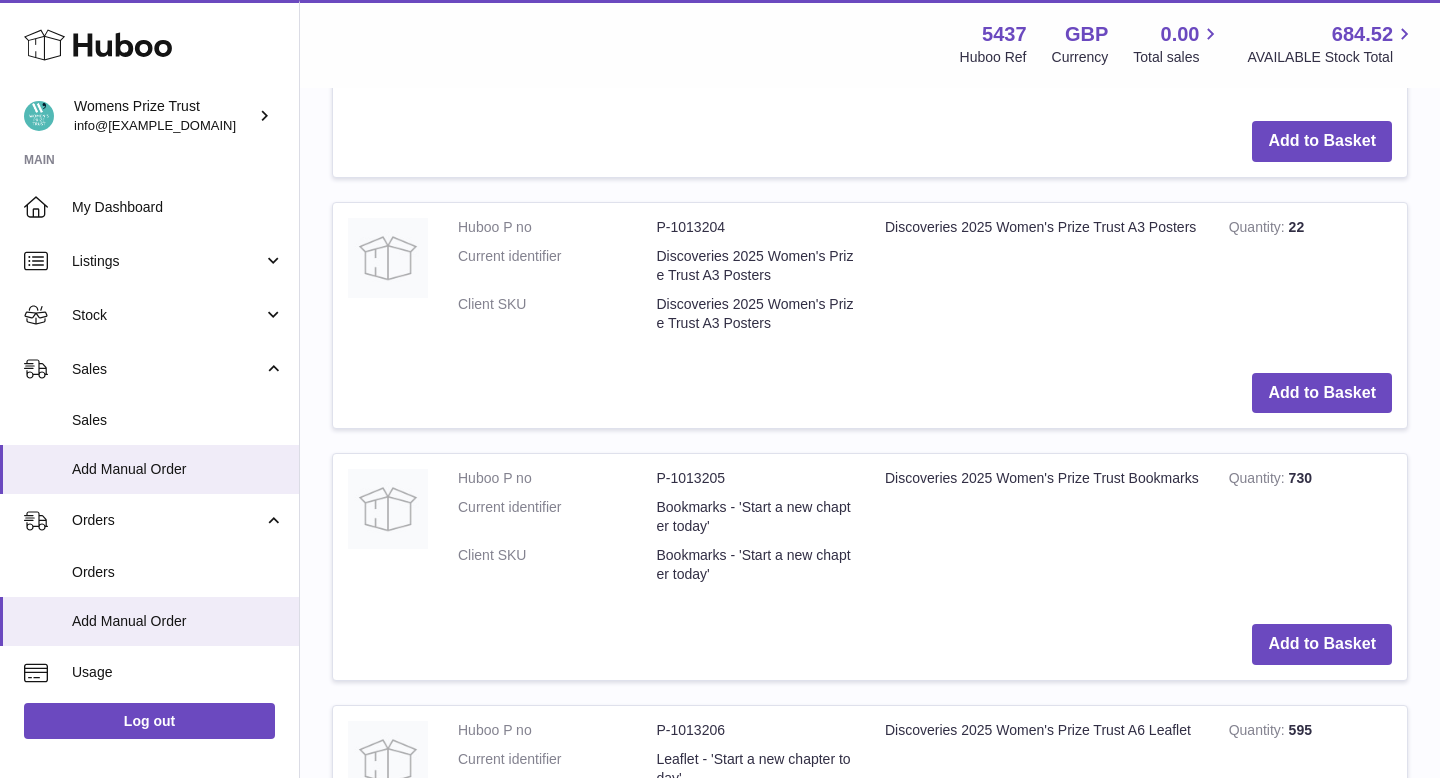 scroll, scrollTop: 874, scrollLeft: 0, axis: vertical 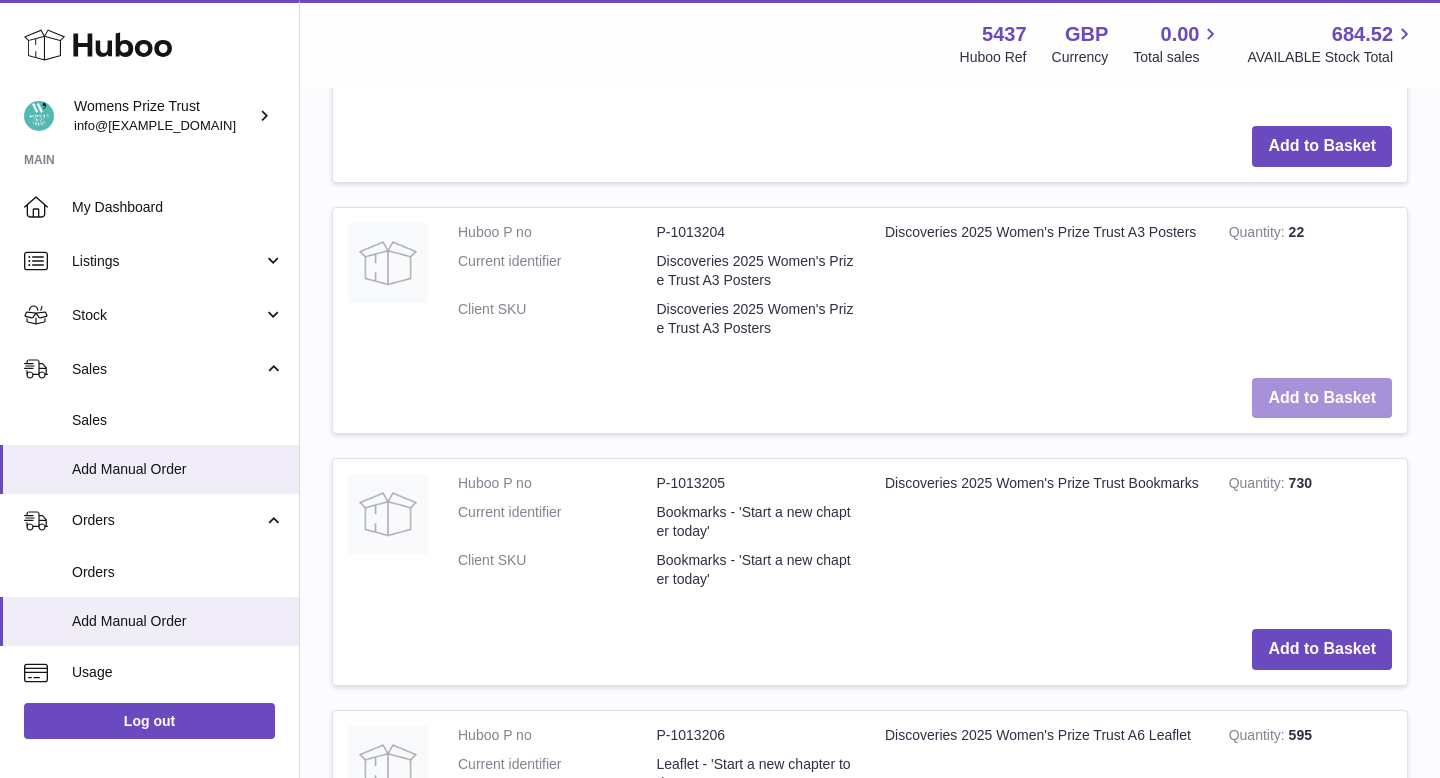 click on "Add to Basket" at bounding box center [1322, 398] 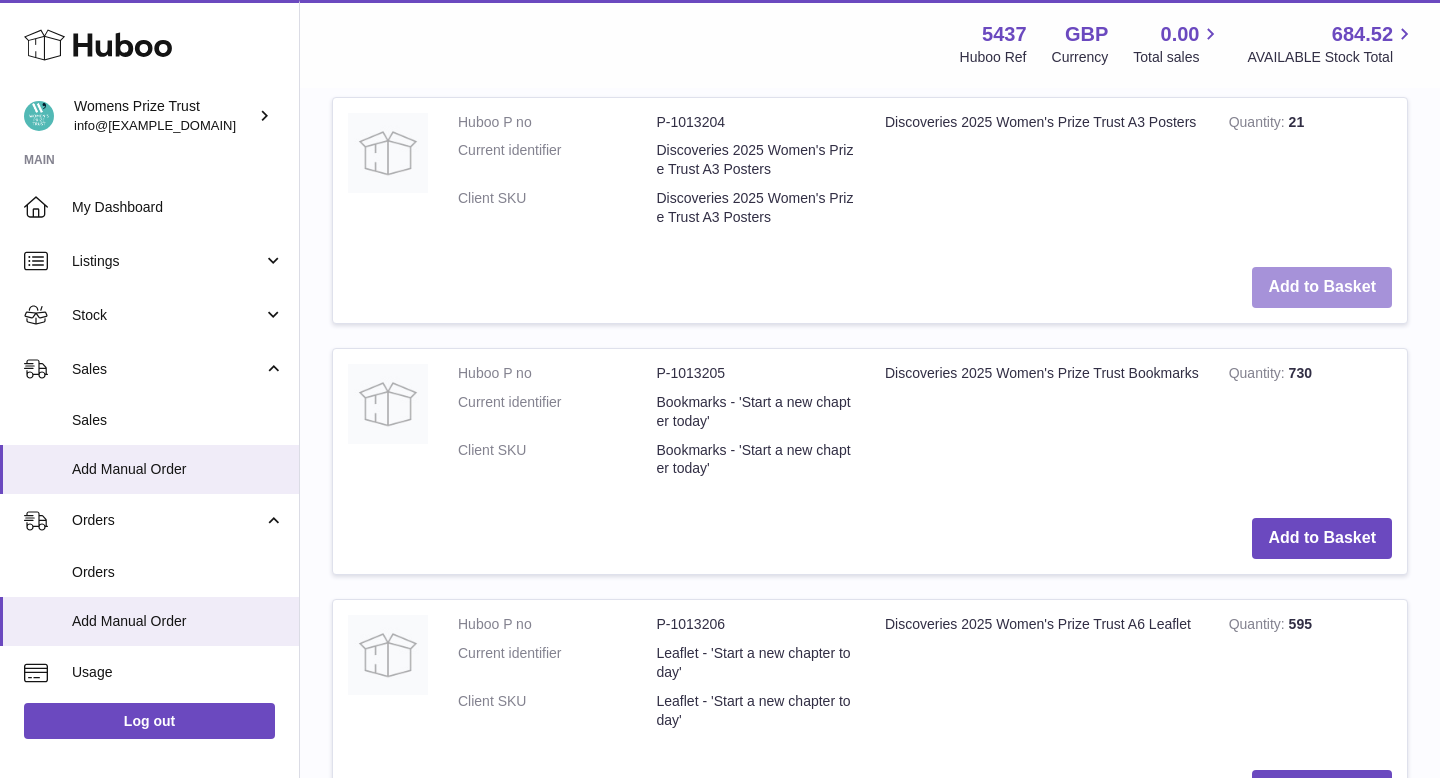 scroll, scrollTop: 1264, scrollLeft: 0, axis: vertical 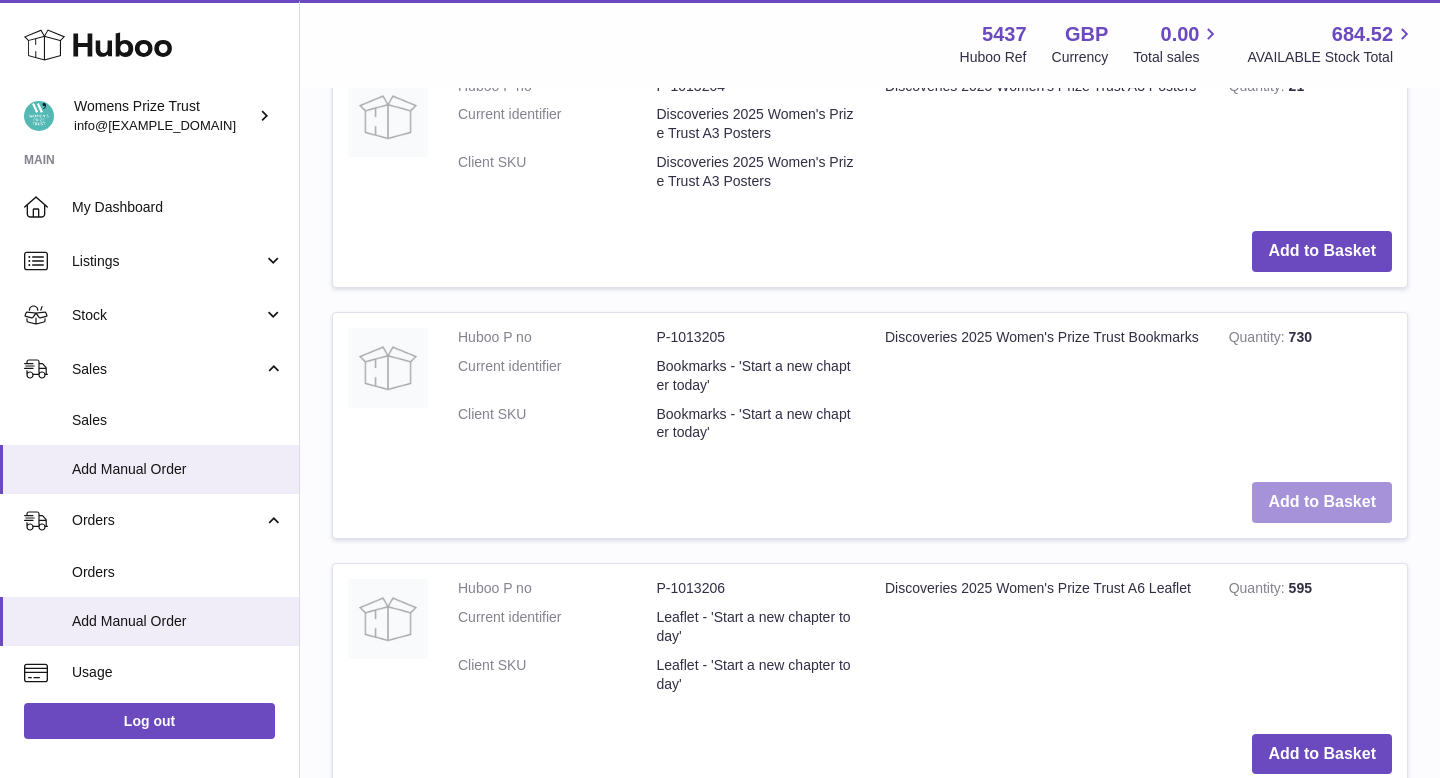 click on "Add to Basket" at bounding box center (1322, 502) 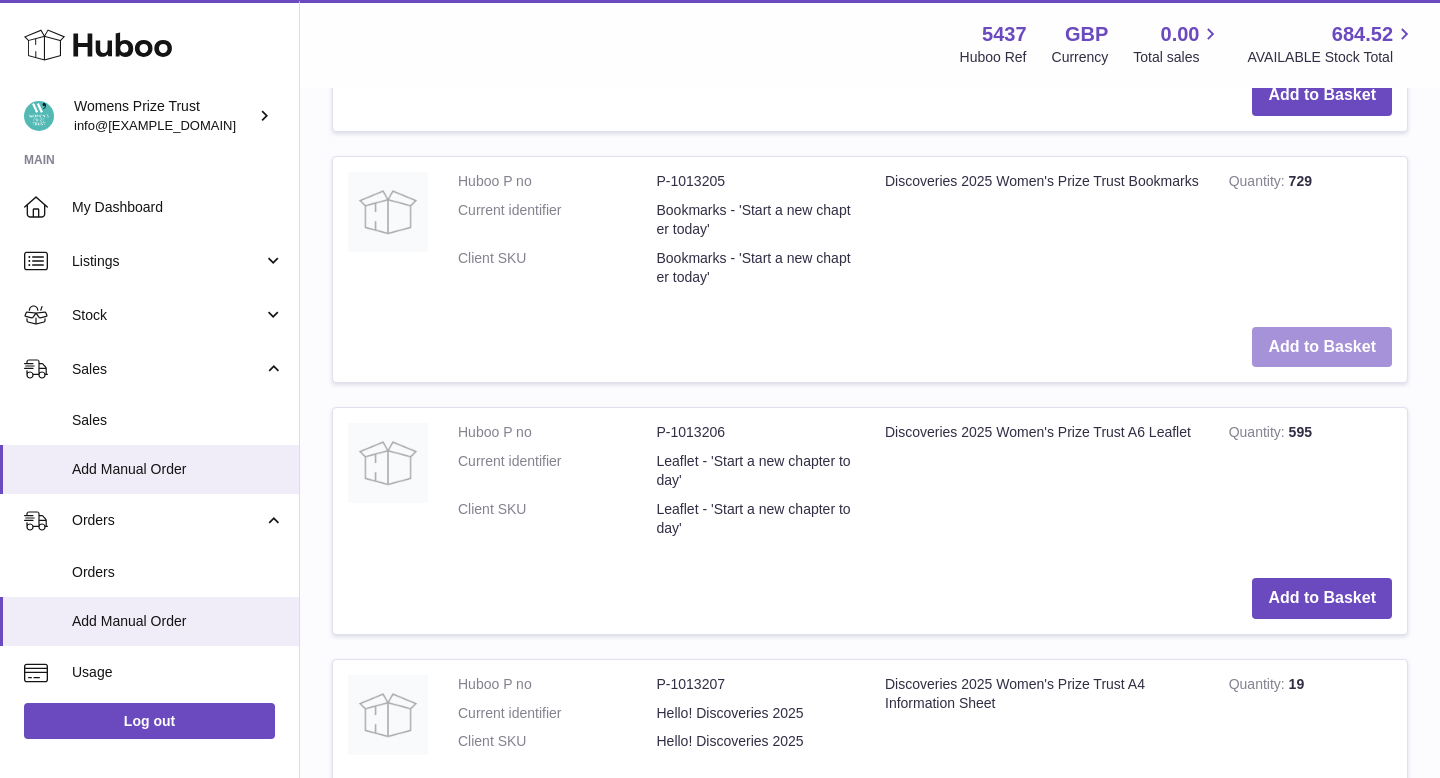 scroll, scrollTop: 1672, scrollLeft: 0, axis: vertical 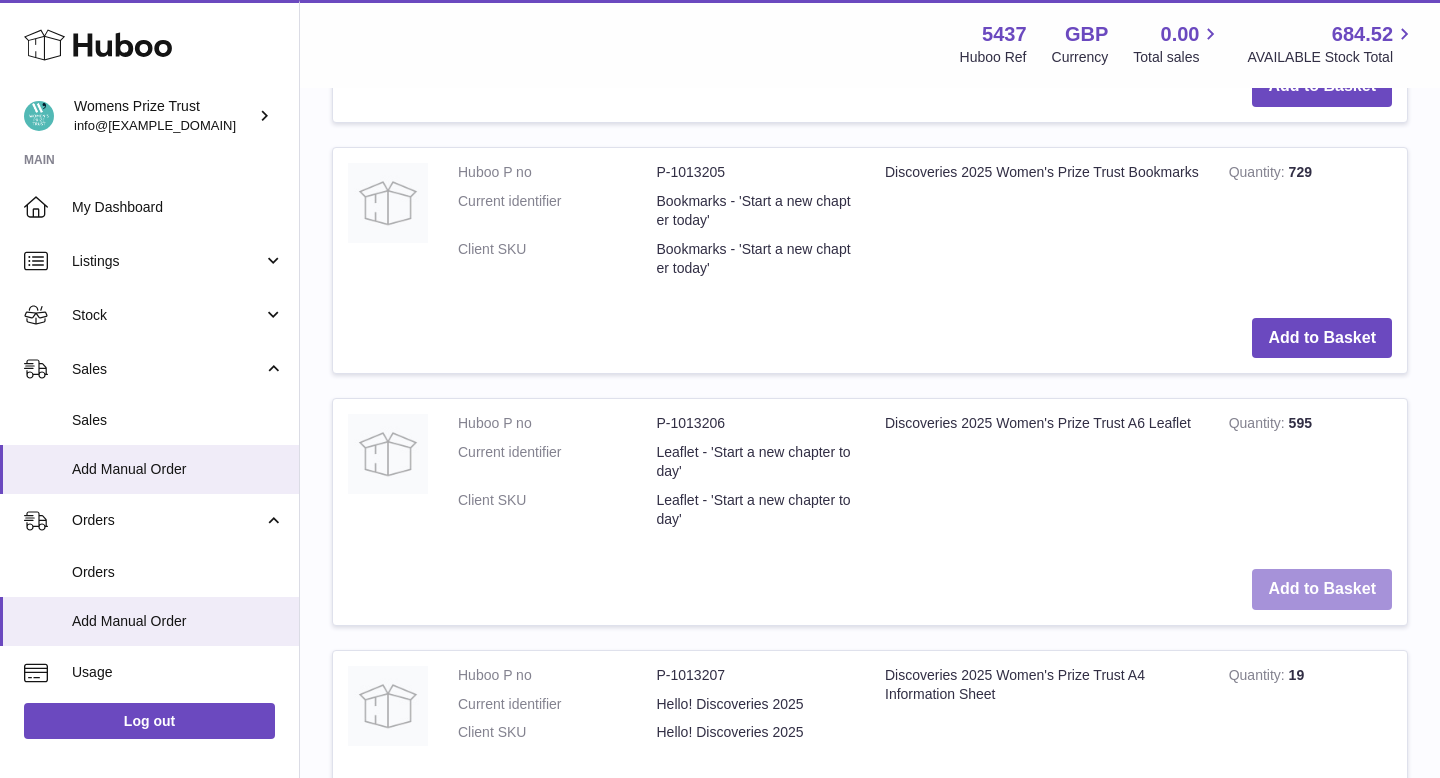 click on "Add to Basket" at bounding box center (1322, 589) 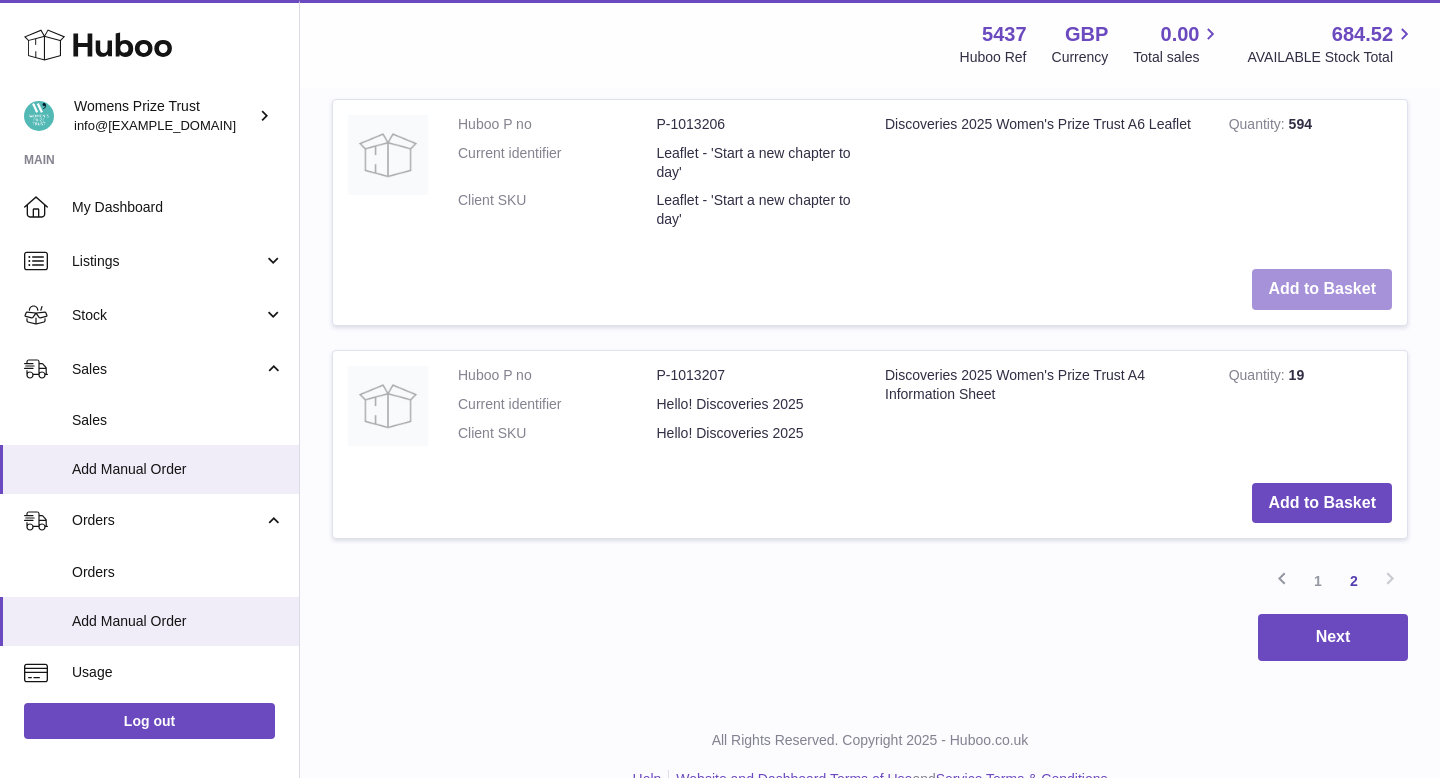 scroll, scrollTop: 2256, scrollLeft: 0, axis: vertical 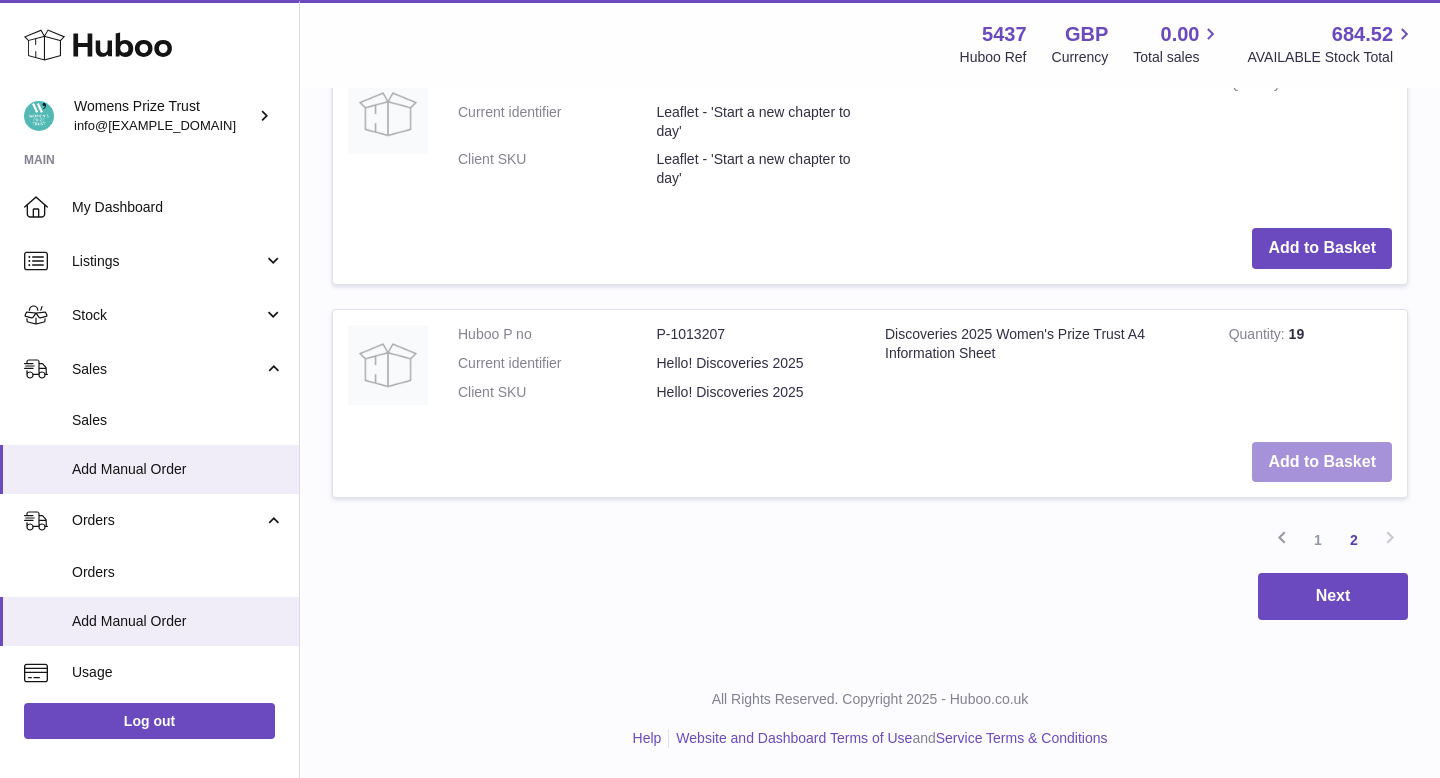 click on "Add to Basket" at bounding box center [1322, 462] 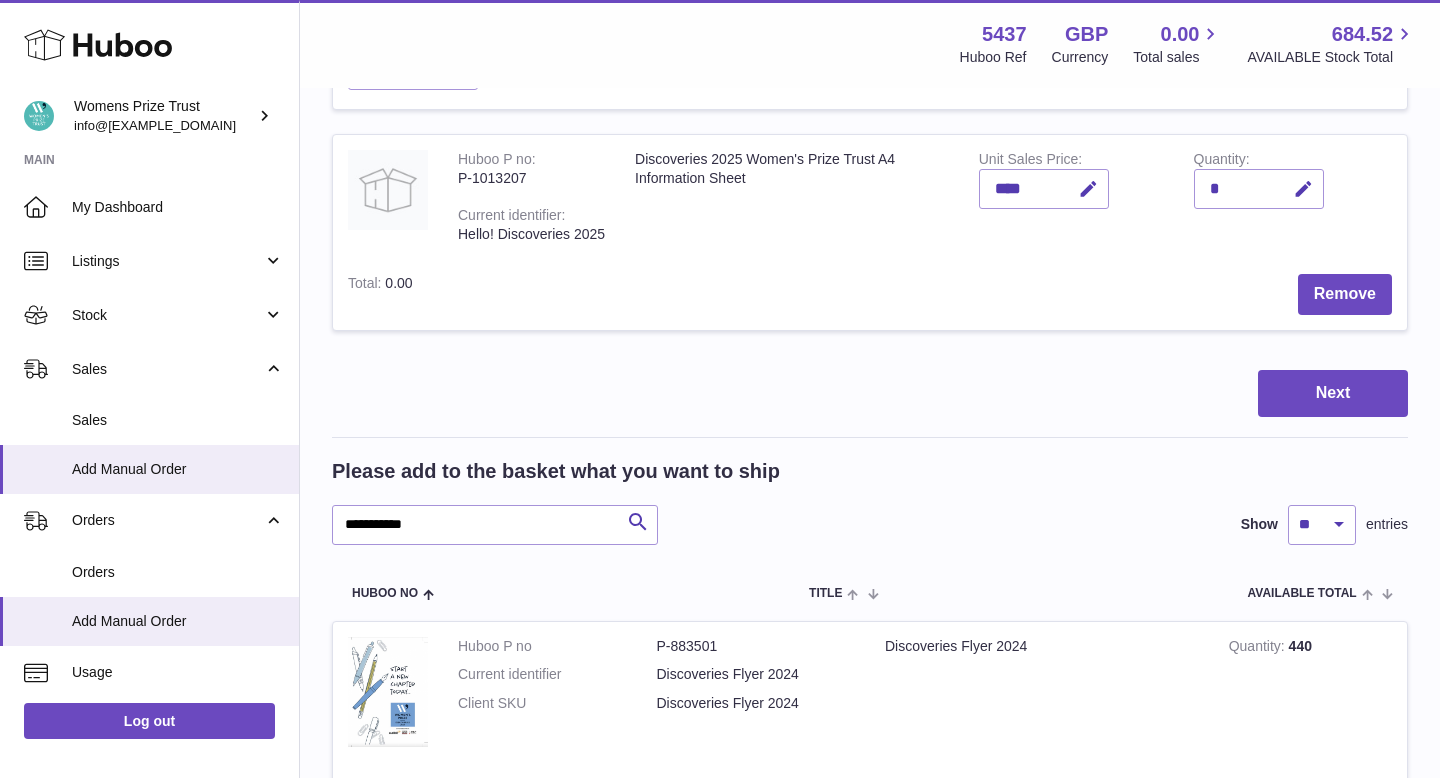 scroll, scrollTop: 970, scrollLeft: 0, axis: vertical 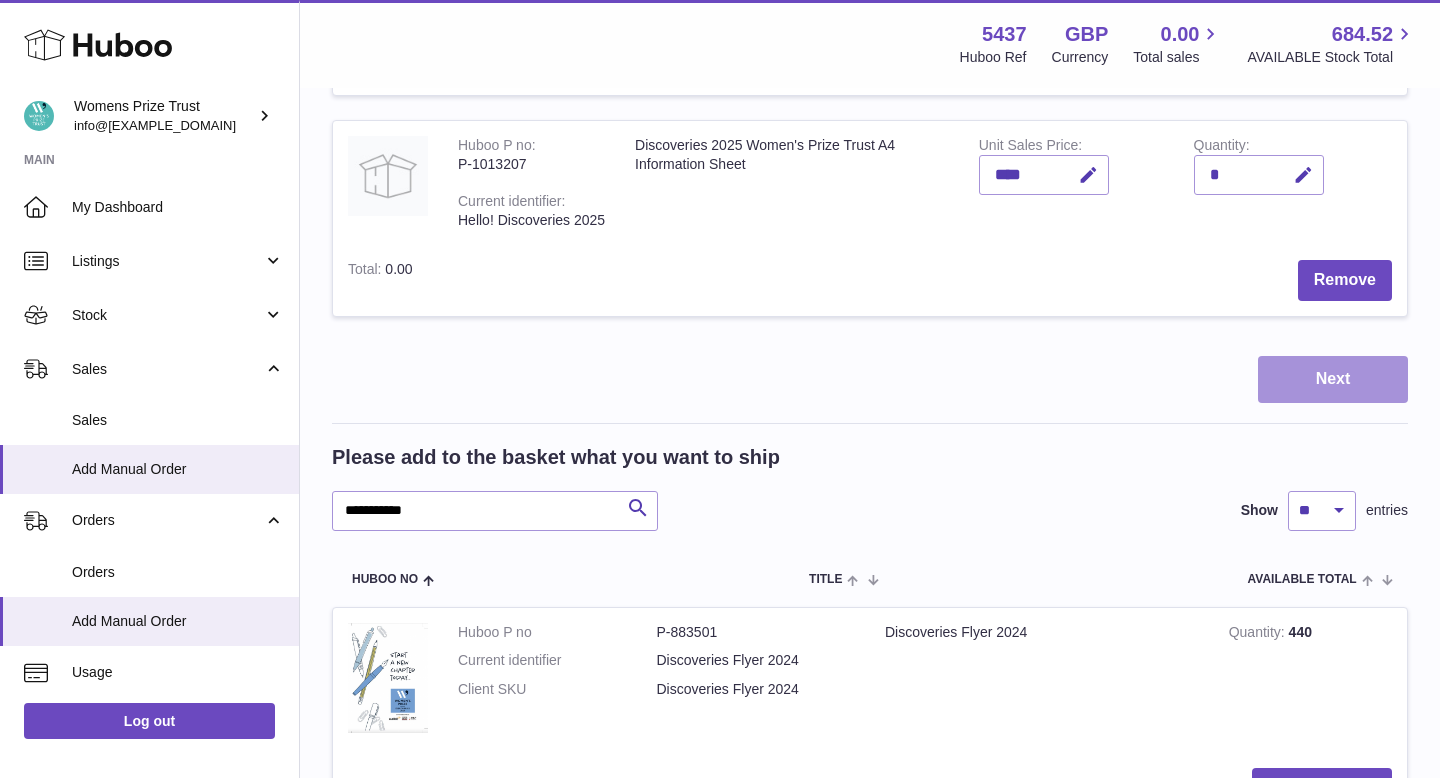 click on "Next" at bounding box center [1333, 379] 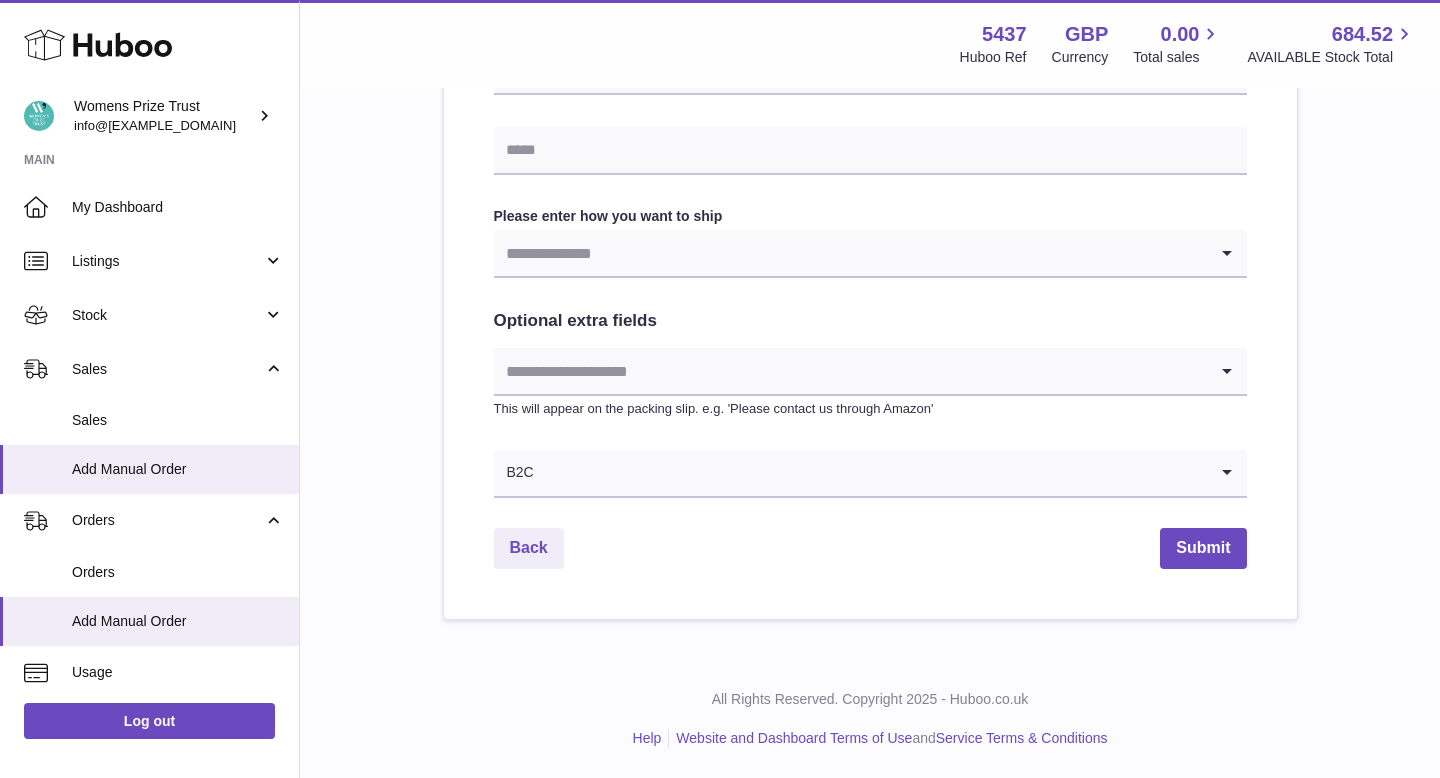 scroll, scrollTop: 0, scrollLeft: 0, axis: both 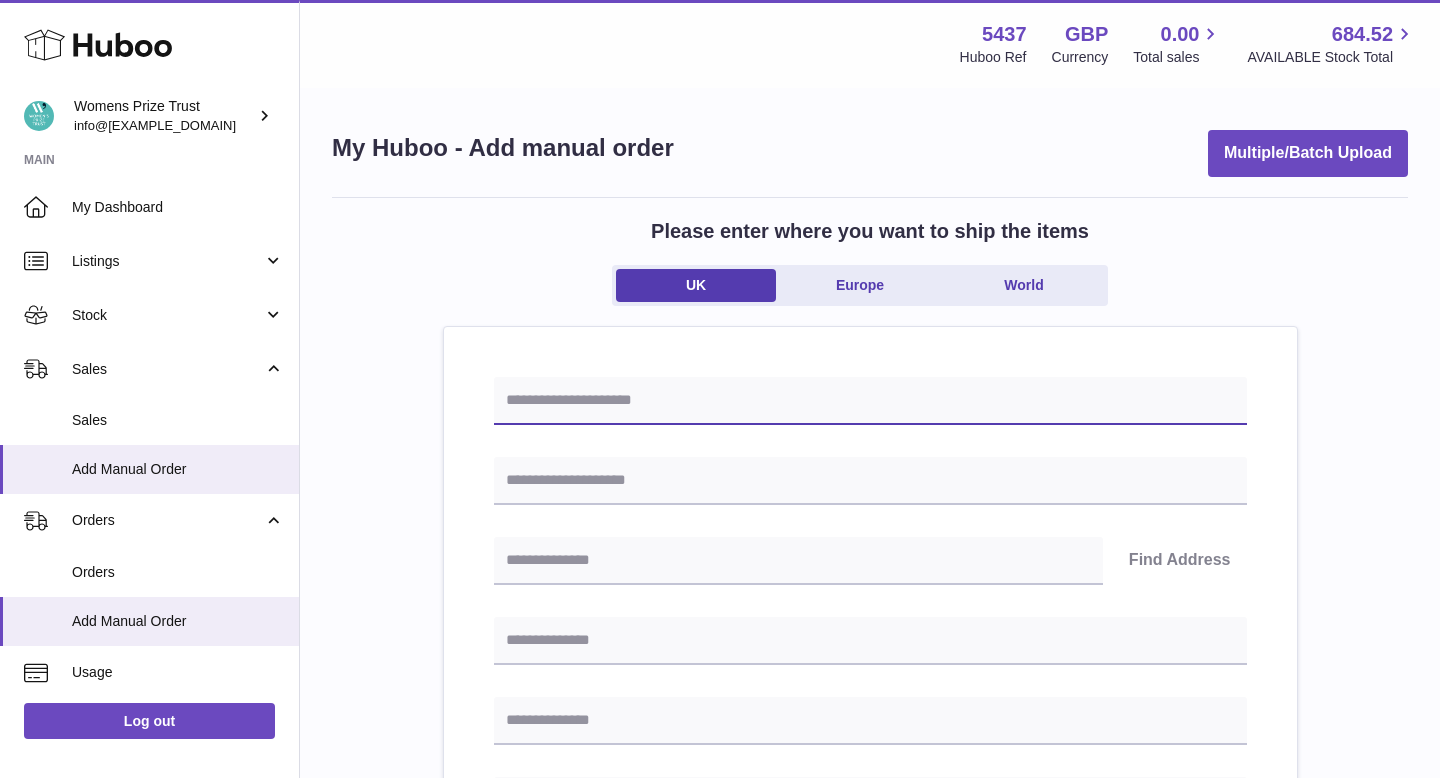click at bounding box center (870, 401) 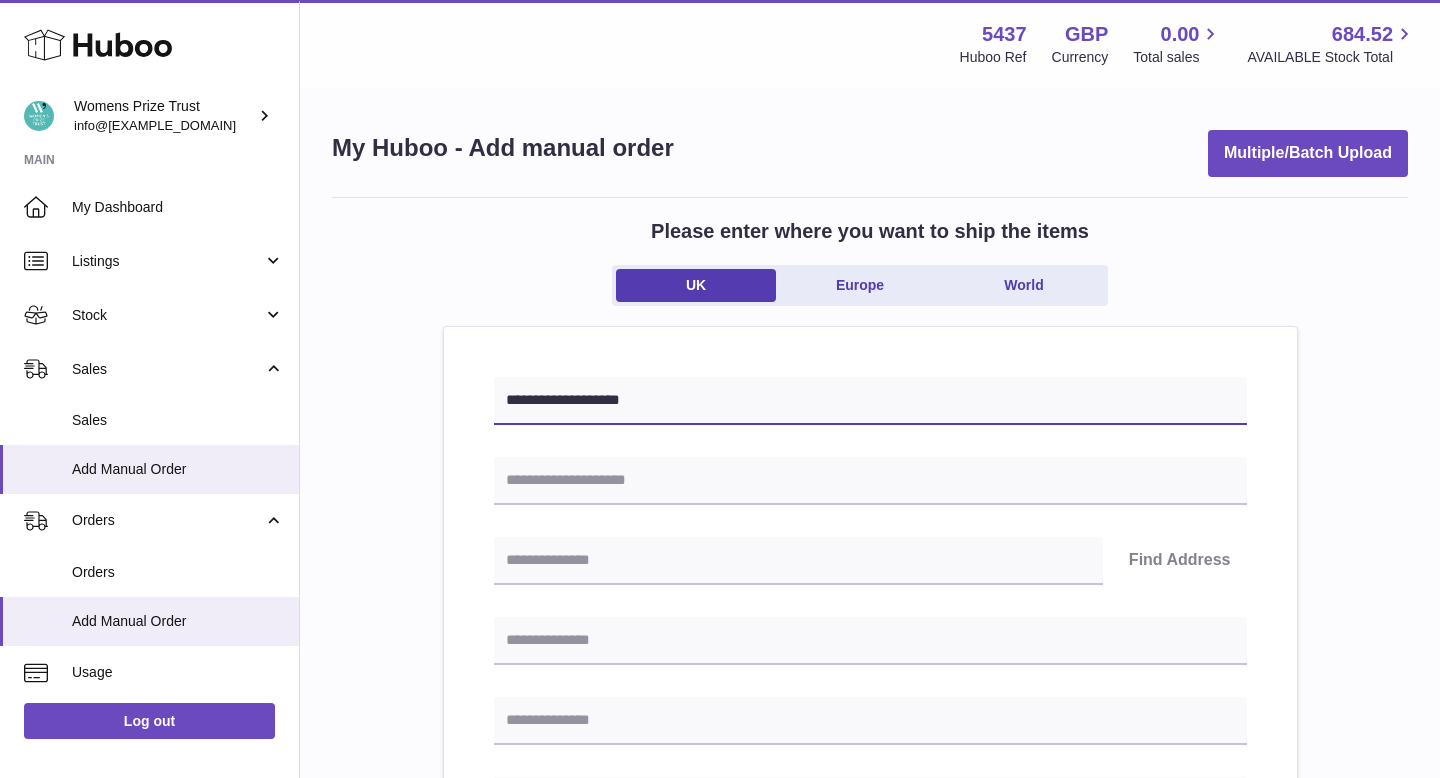 type on "**********" 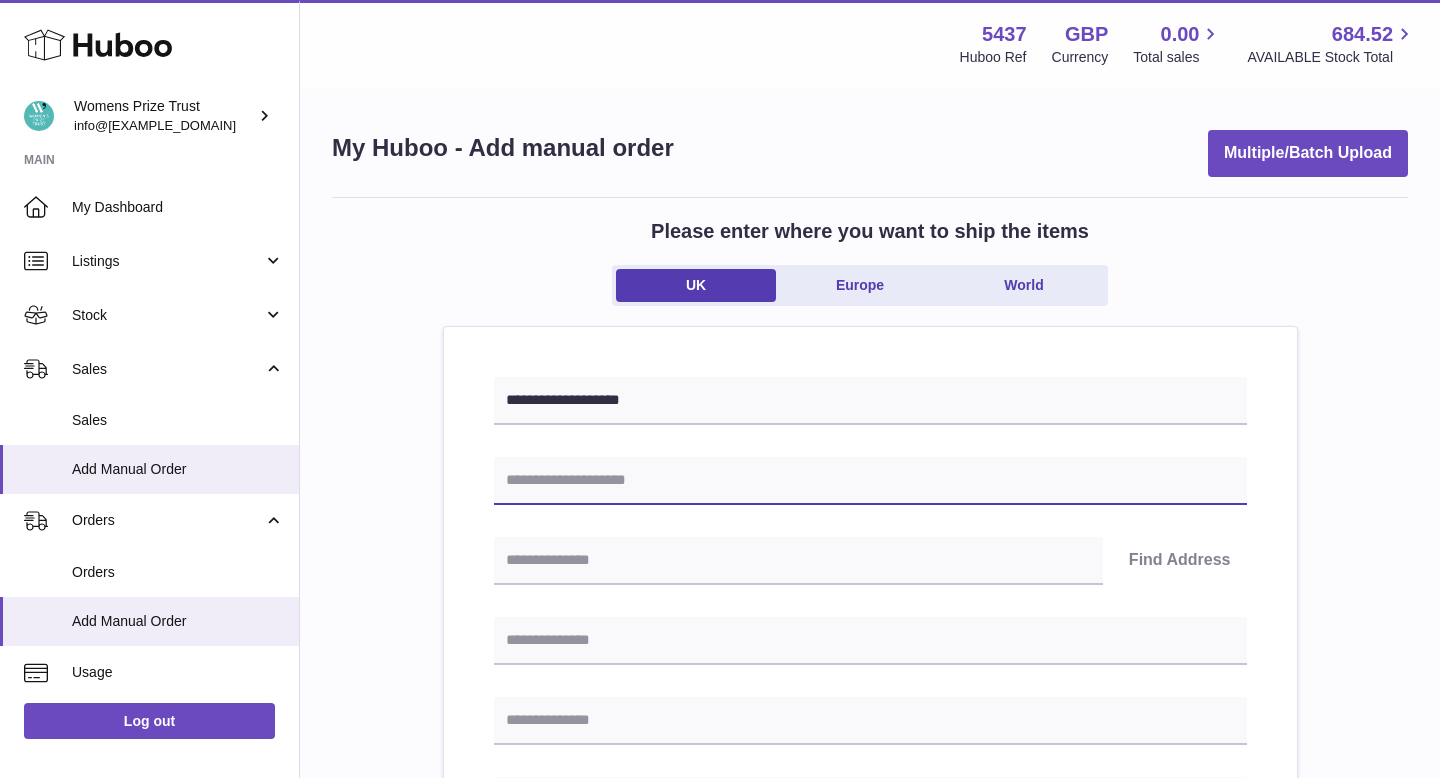 click at bounding box center [870, 481] 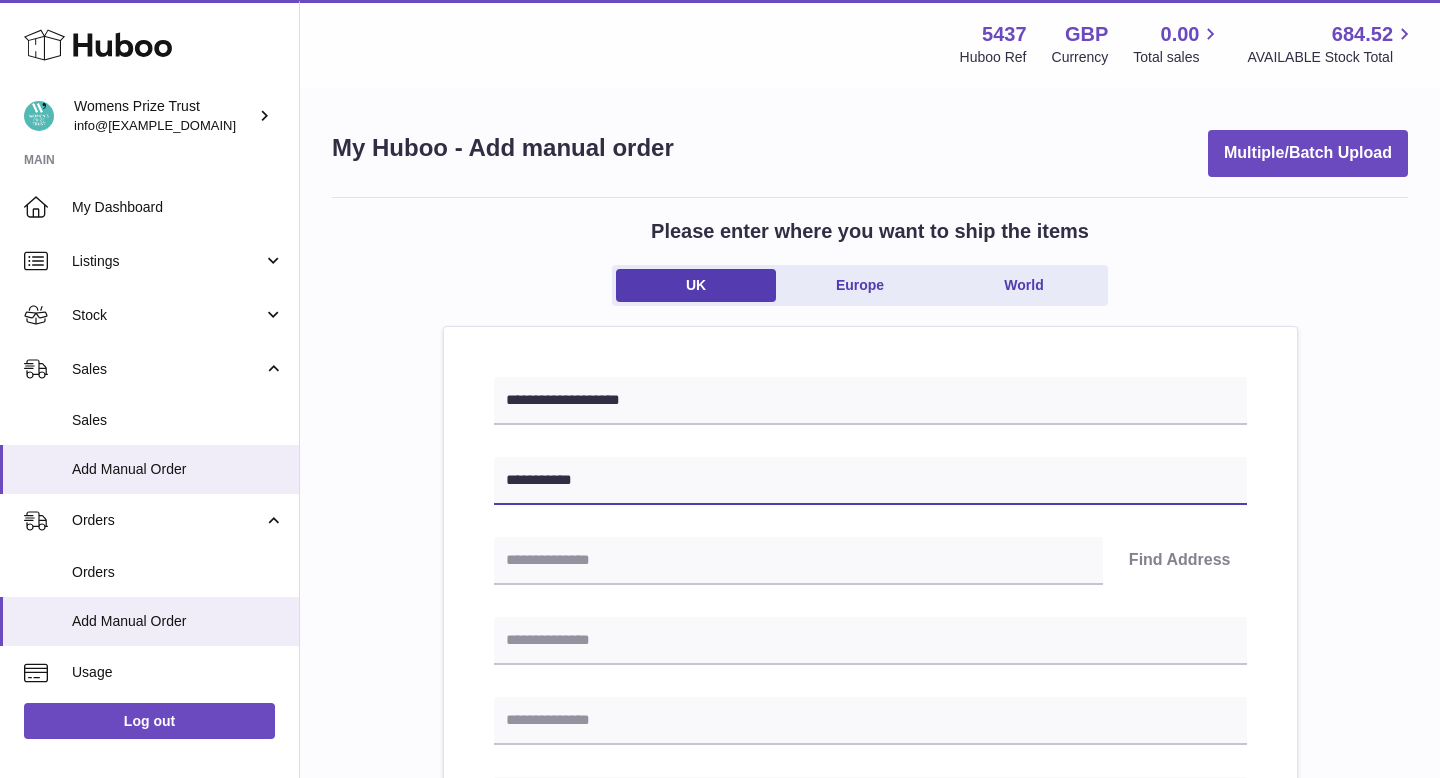 type on "**********" 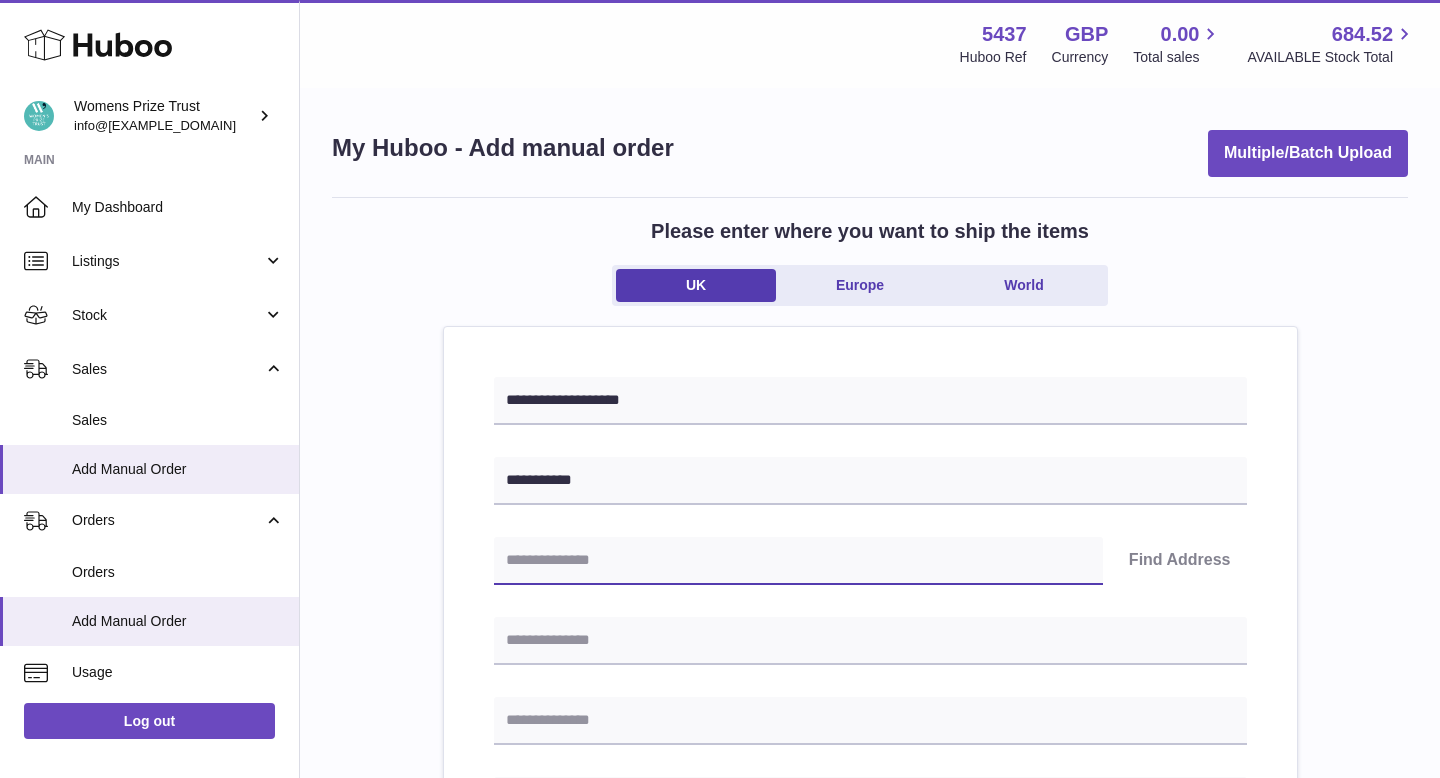 click at bounding box center [798, 561] 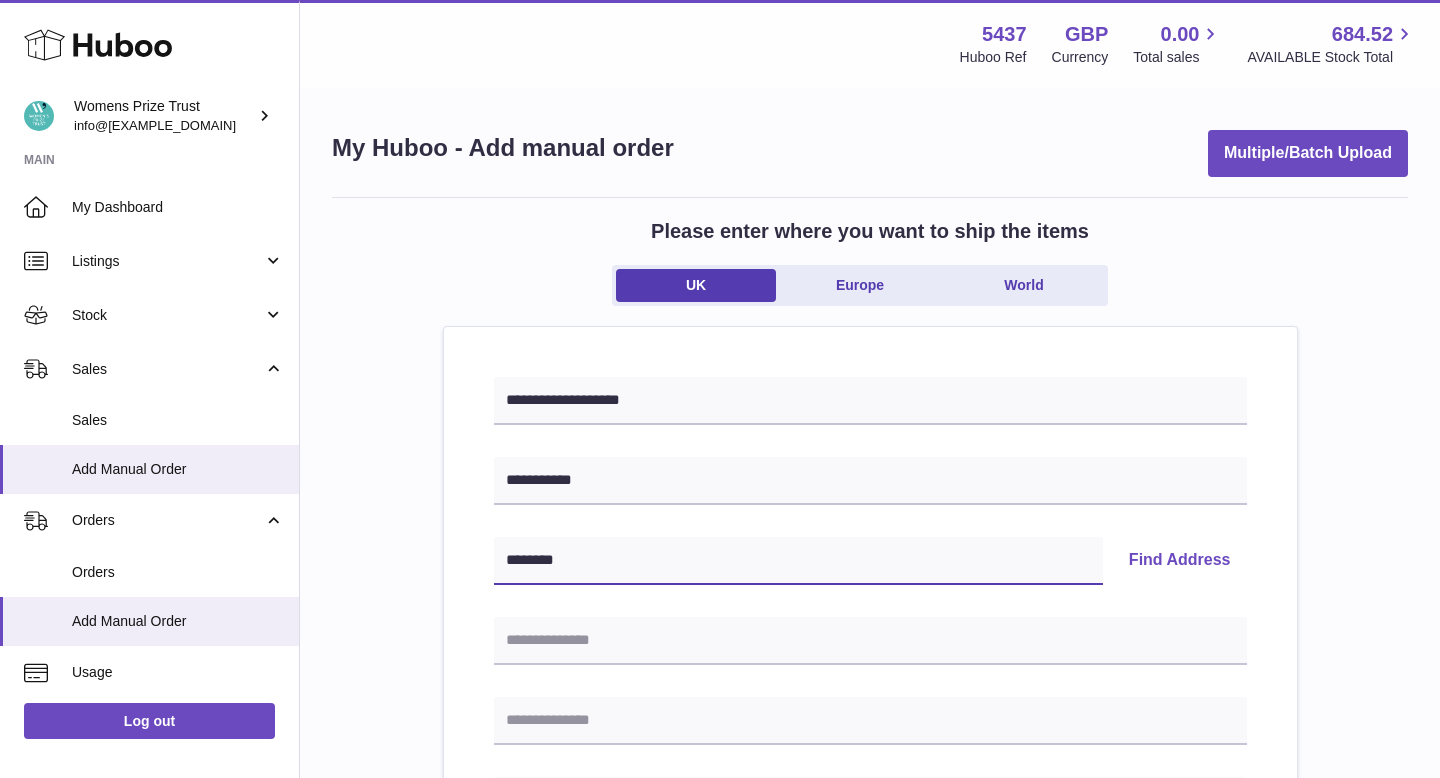 type on "********" 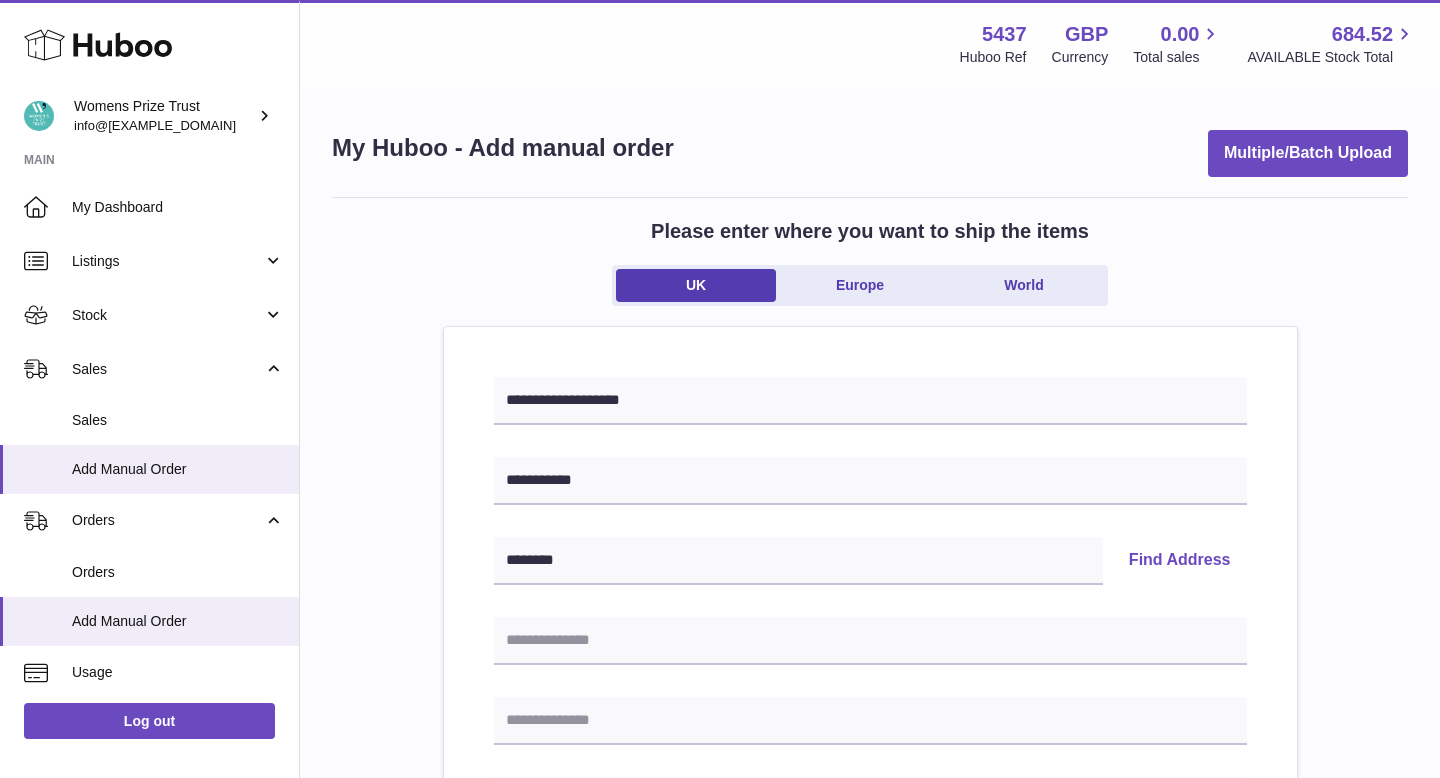 click on "Find Address" at bounding box center [1180, 561] 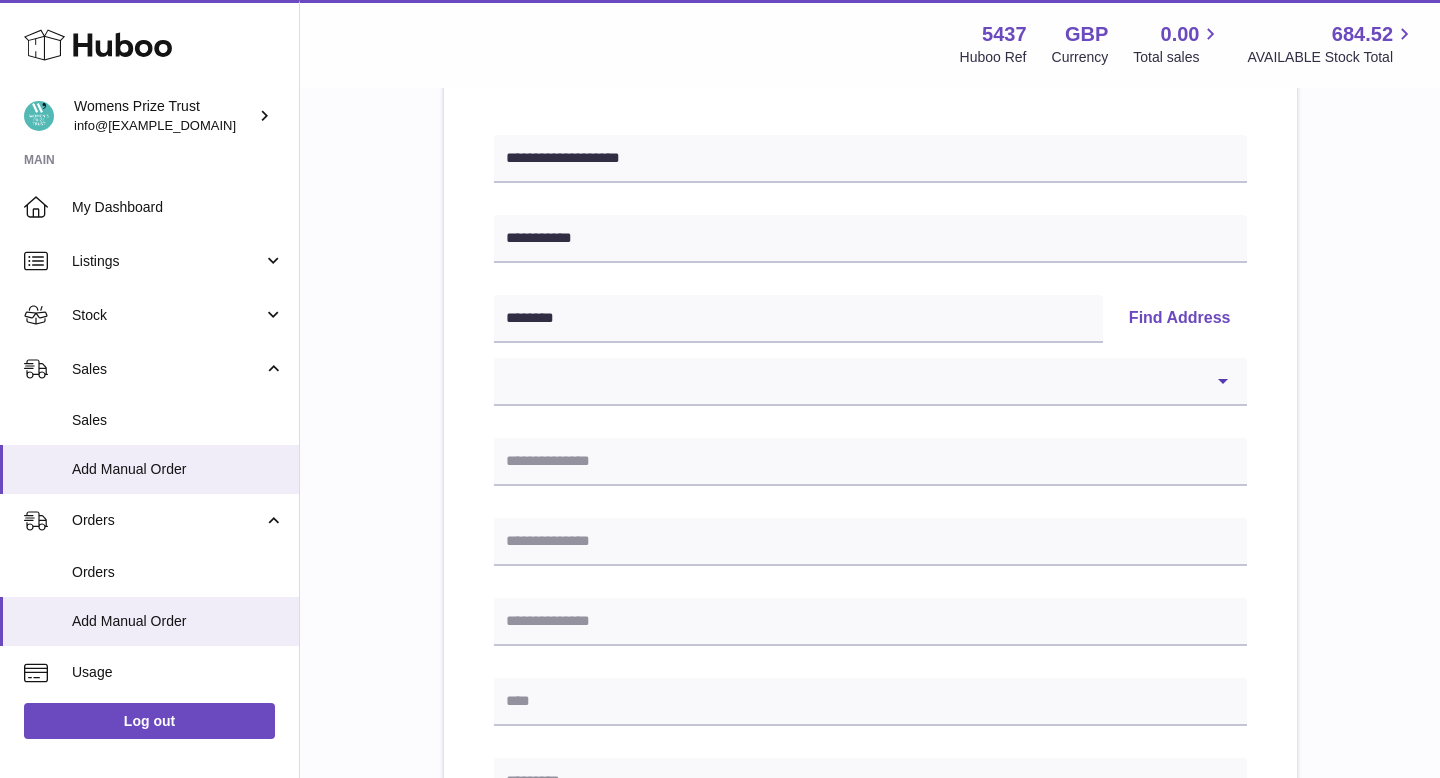 scroll, scrollTop: 266, scrollLeft: 0, axis: vertical 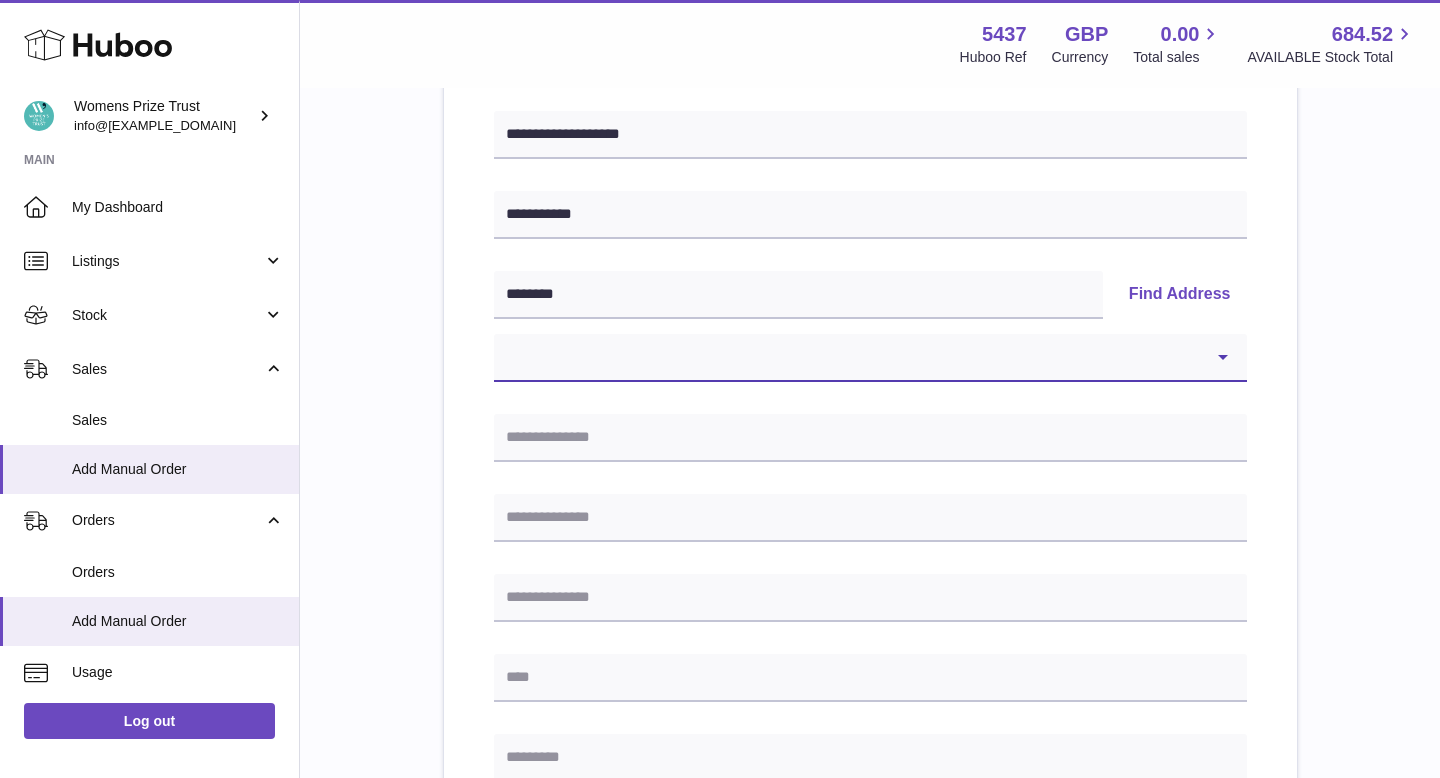 click at bounding box center (870, 358) 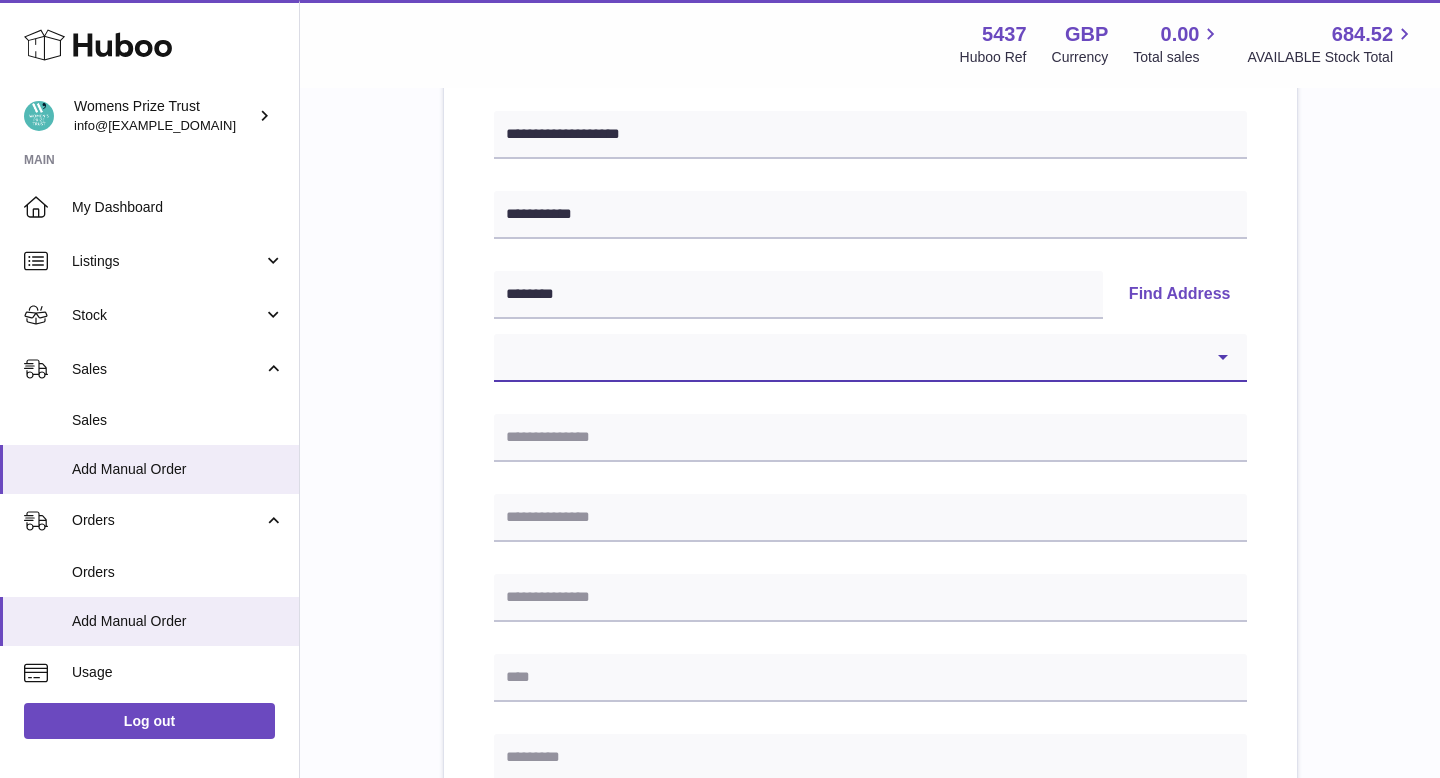 select on "**" 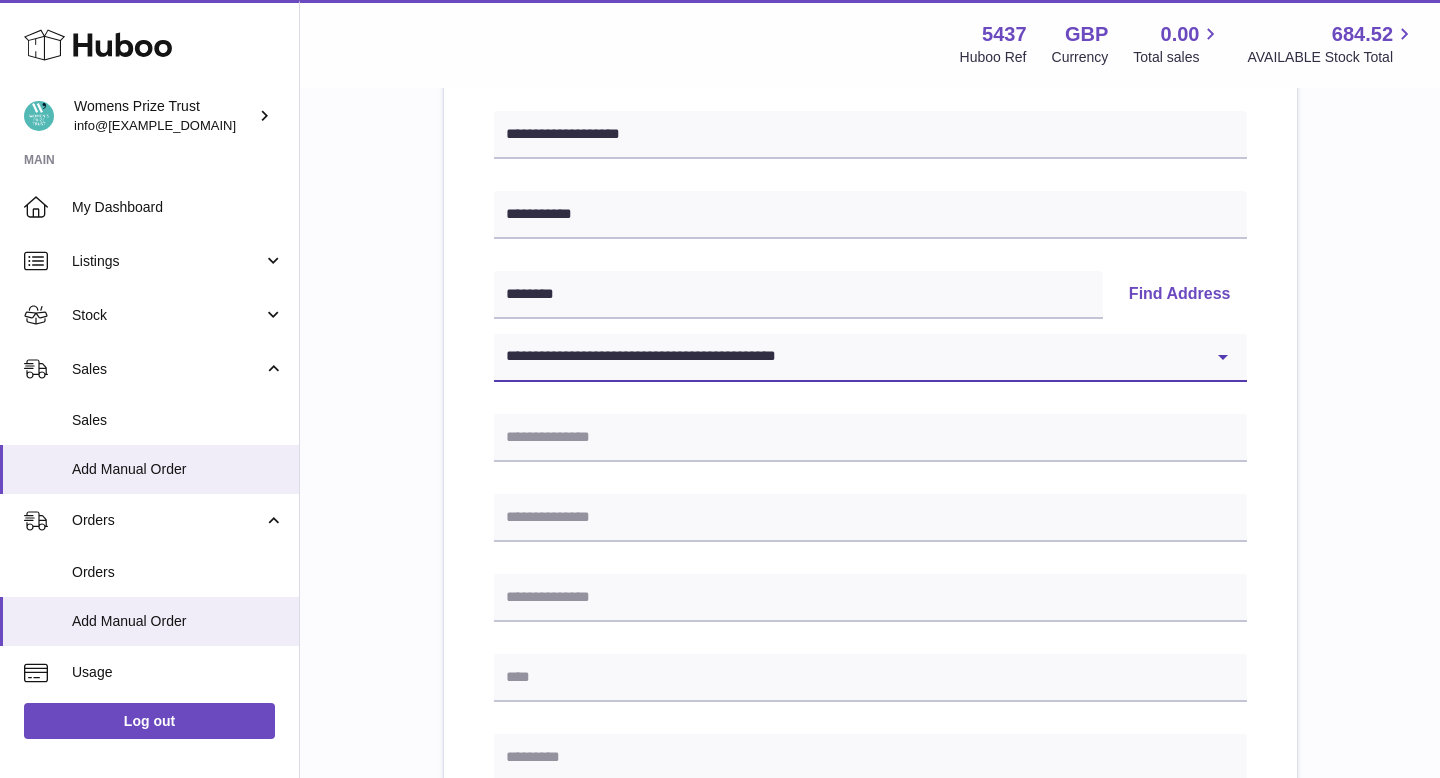 type on "**********" 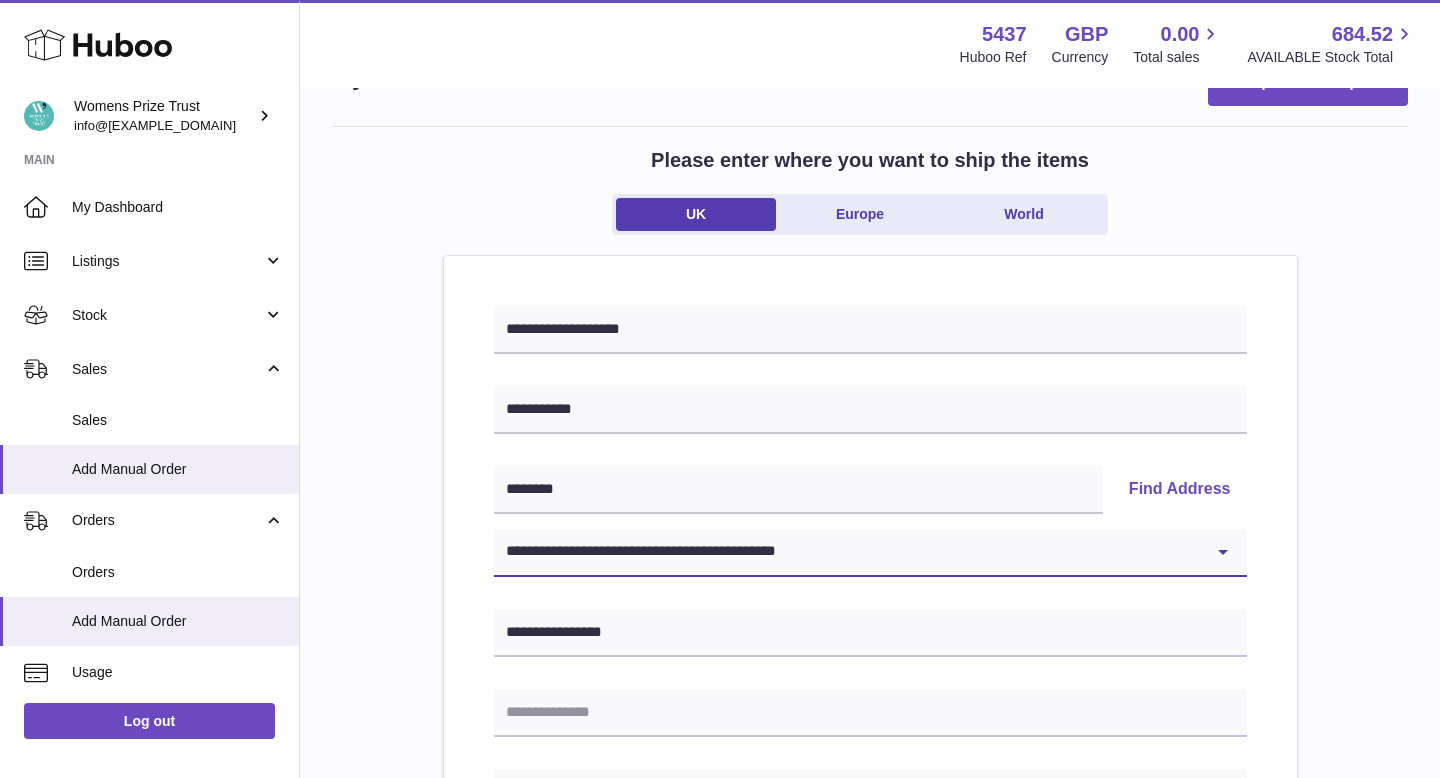 scroll, scrollTop: 56, scrollLeft: 0, axis: vertical 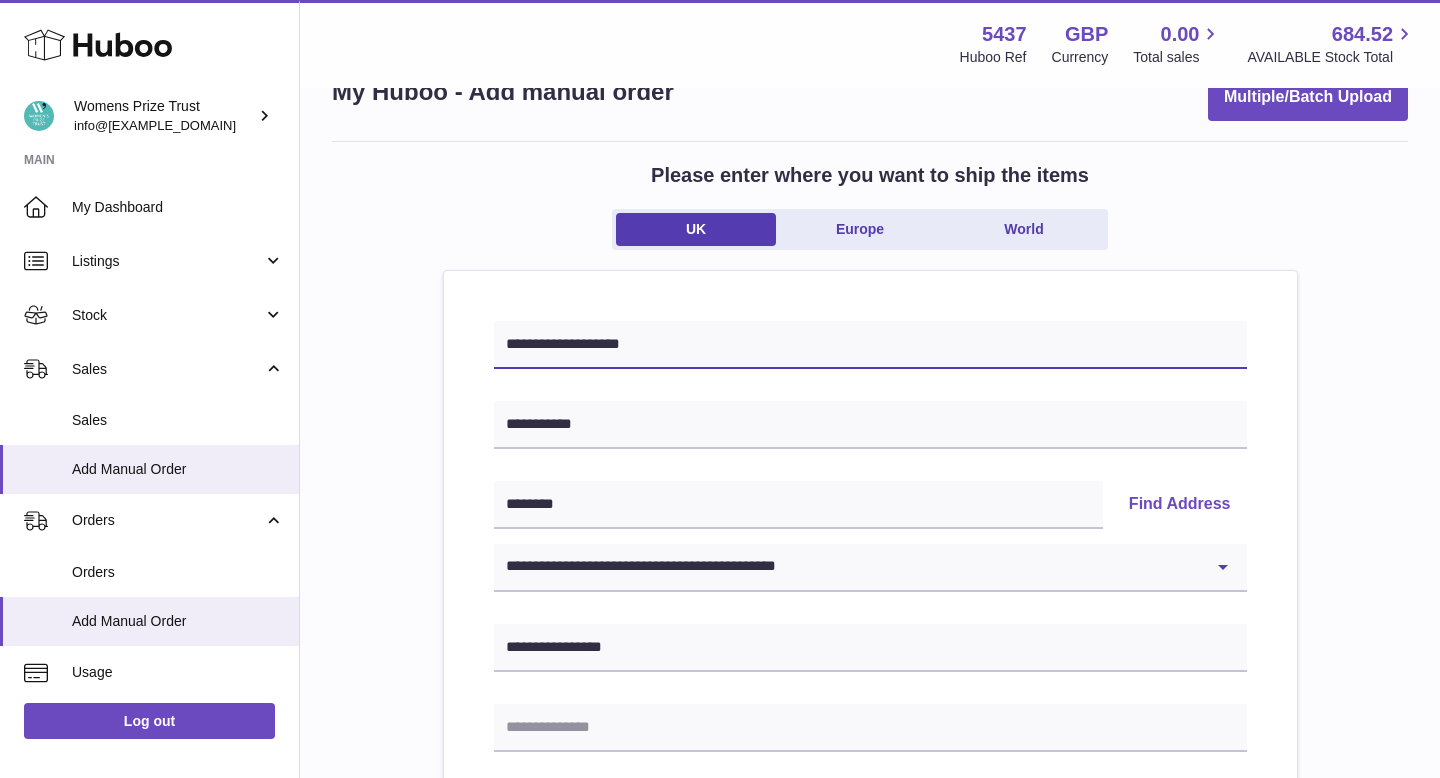 drag, startPoint x: 541, startPoint y: 344, endPoint x: 439, endPoint y: 329, distance: 103.09704 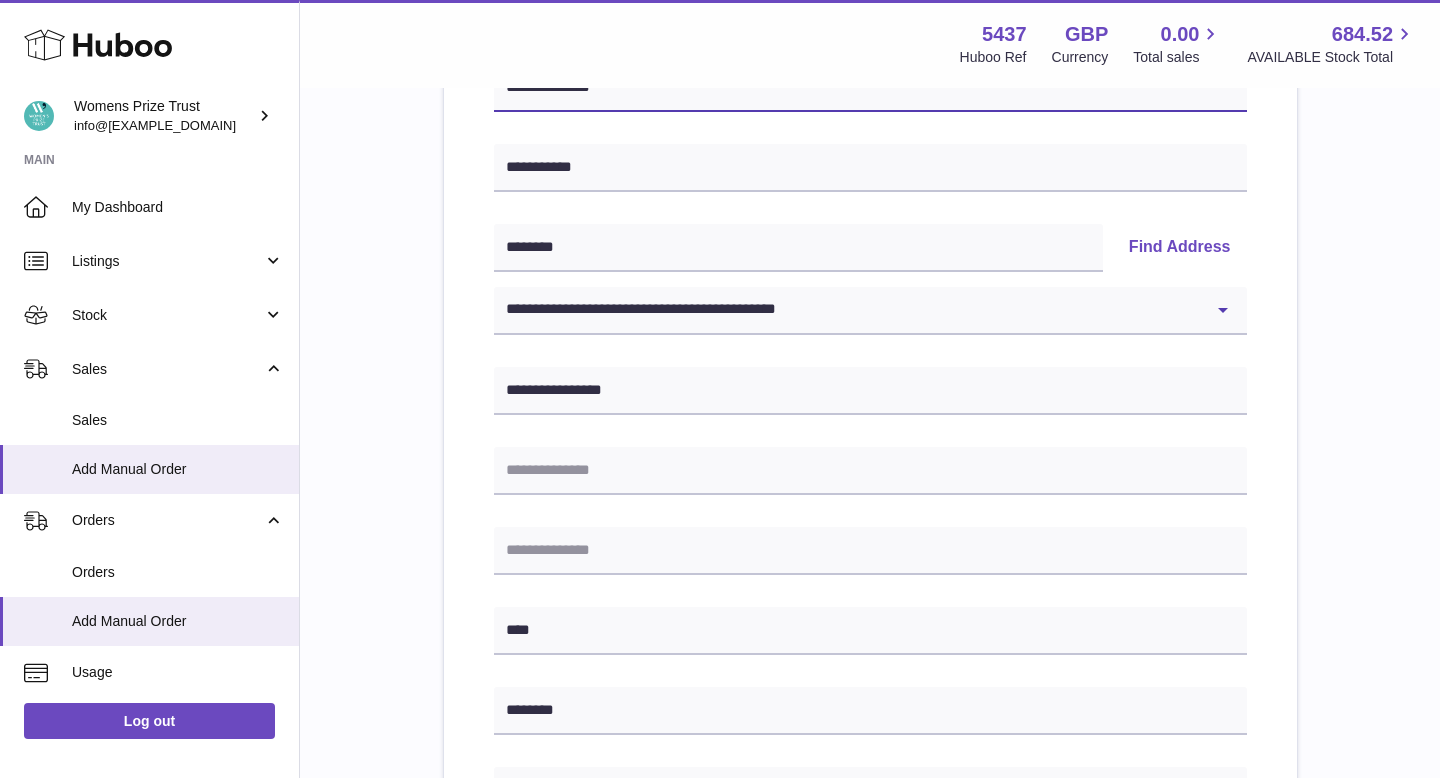 scroll, scrollTop: 314, scrollLeft: 0, axis: vertical 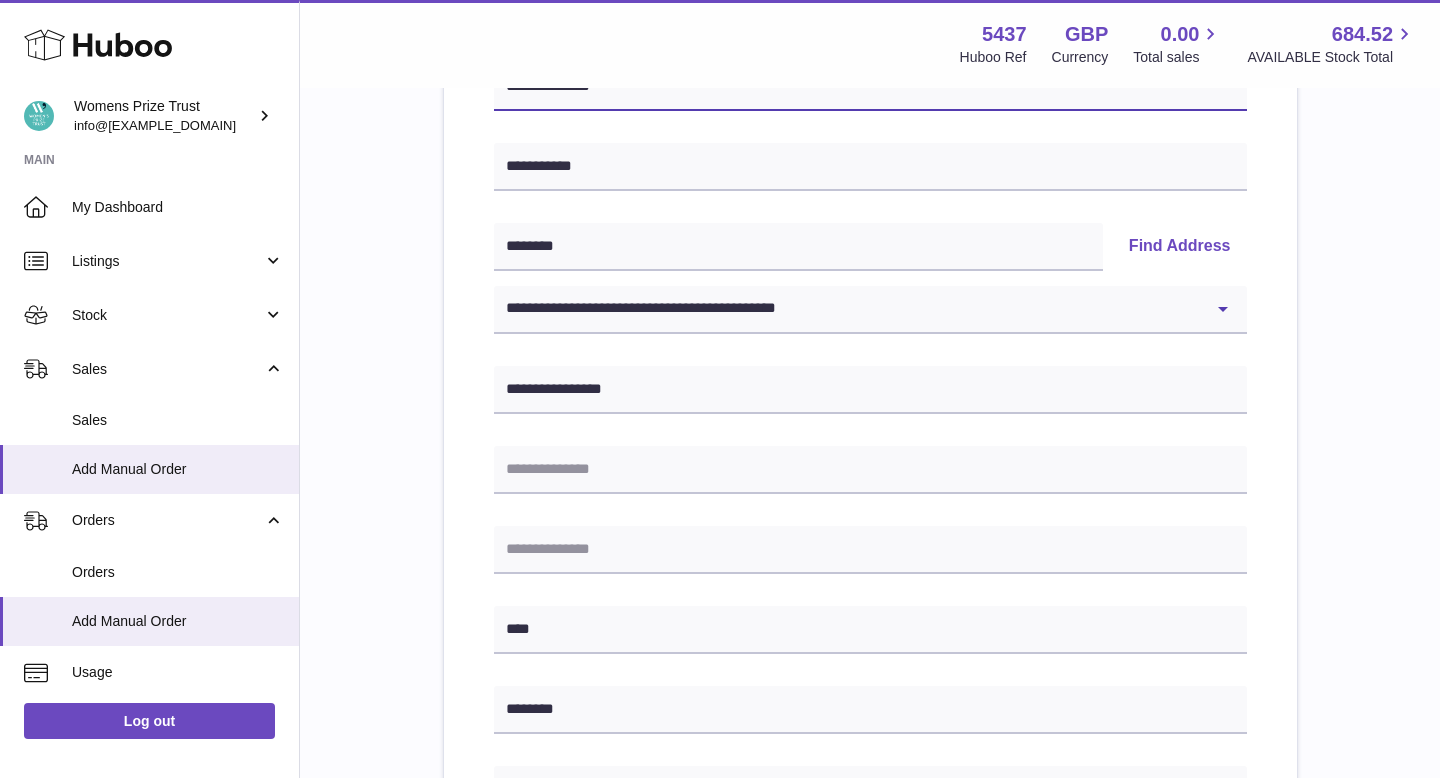 type on "**********" 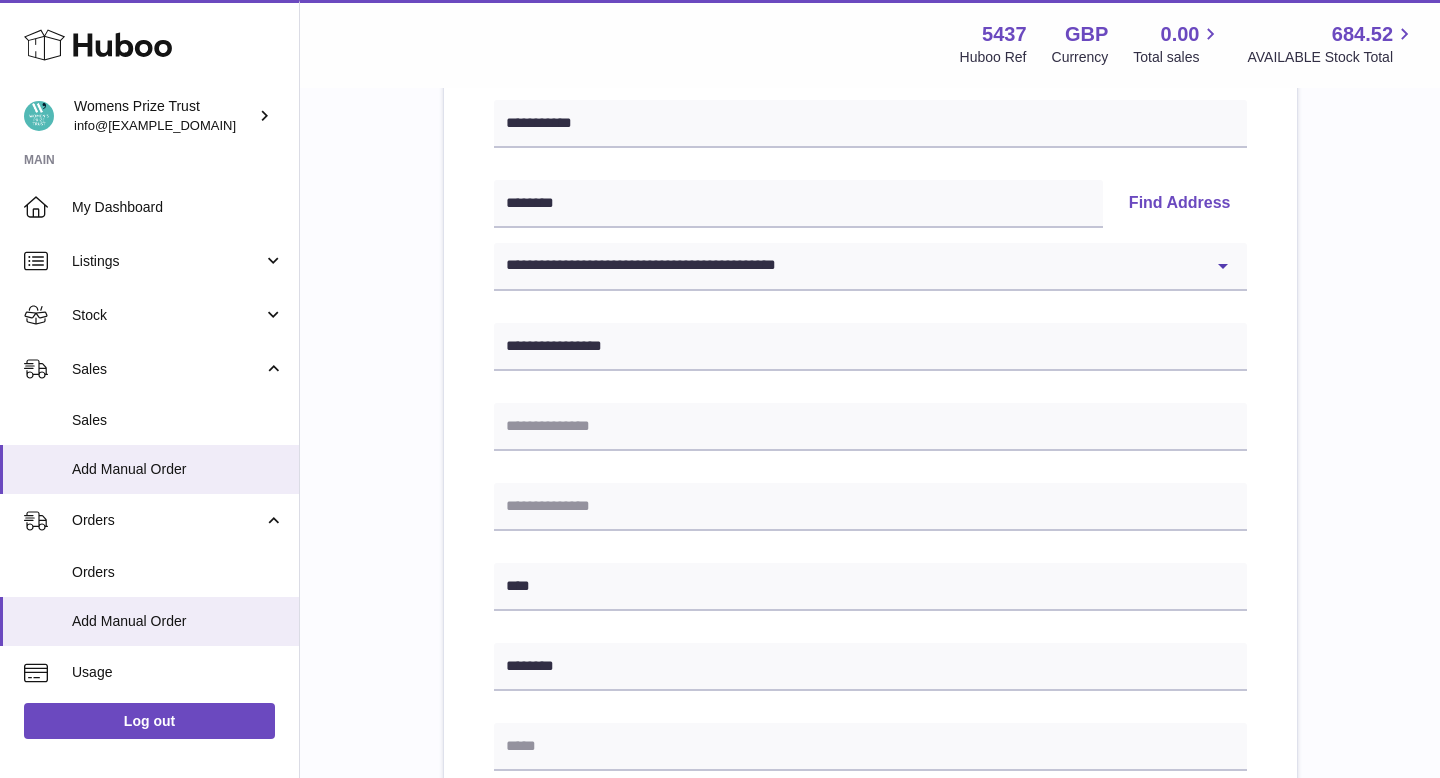 scroll, scrollTop: 360, scrollLeft: 0, axis: vertical 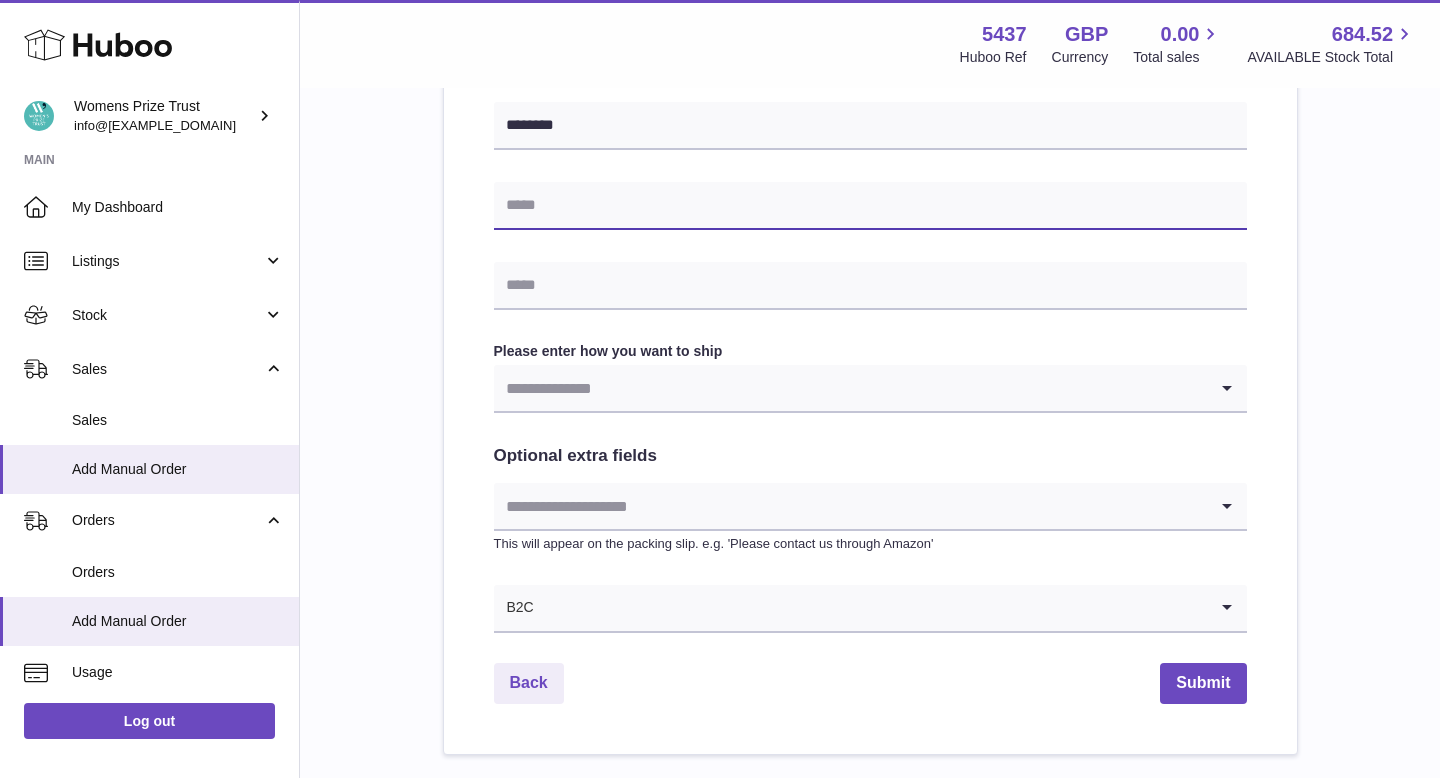 click at bounding box center [870, 206] 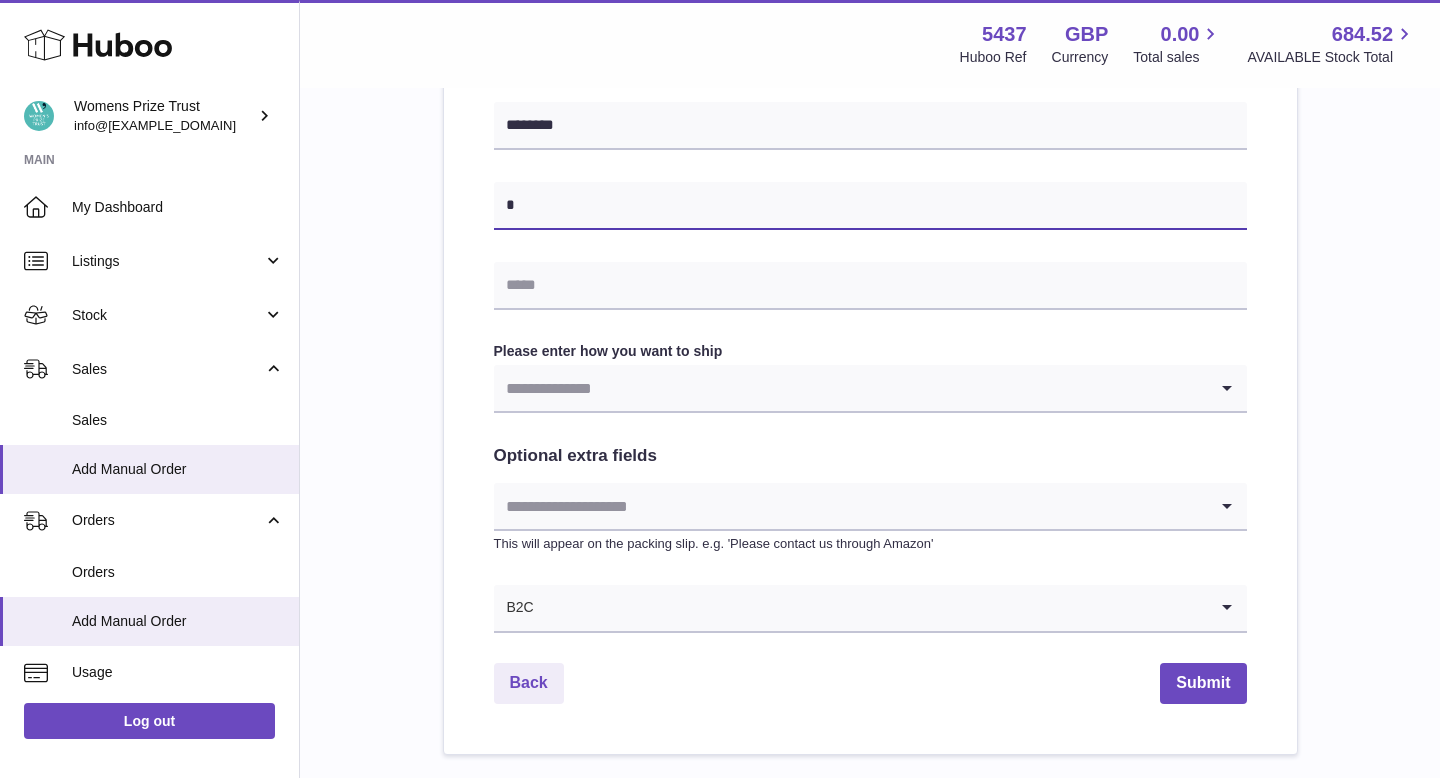 type 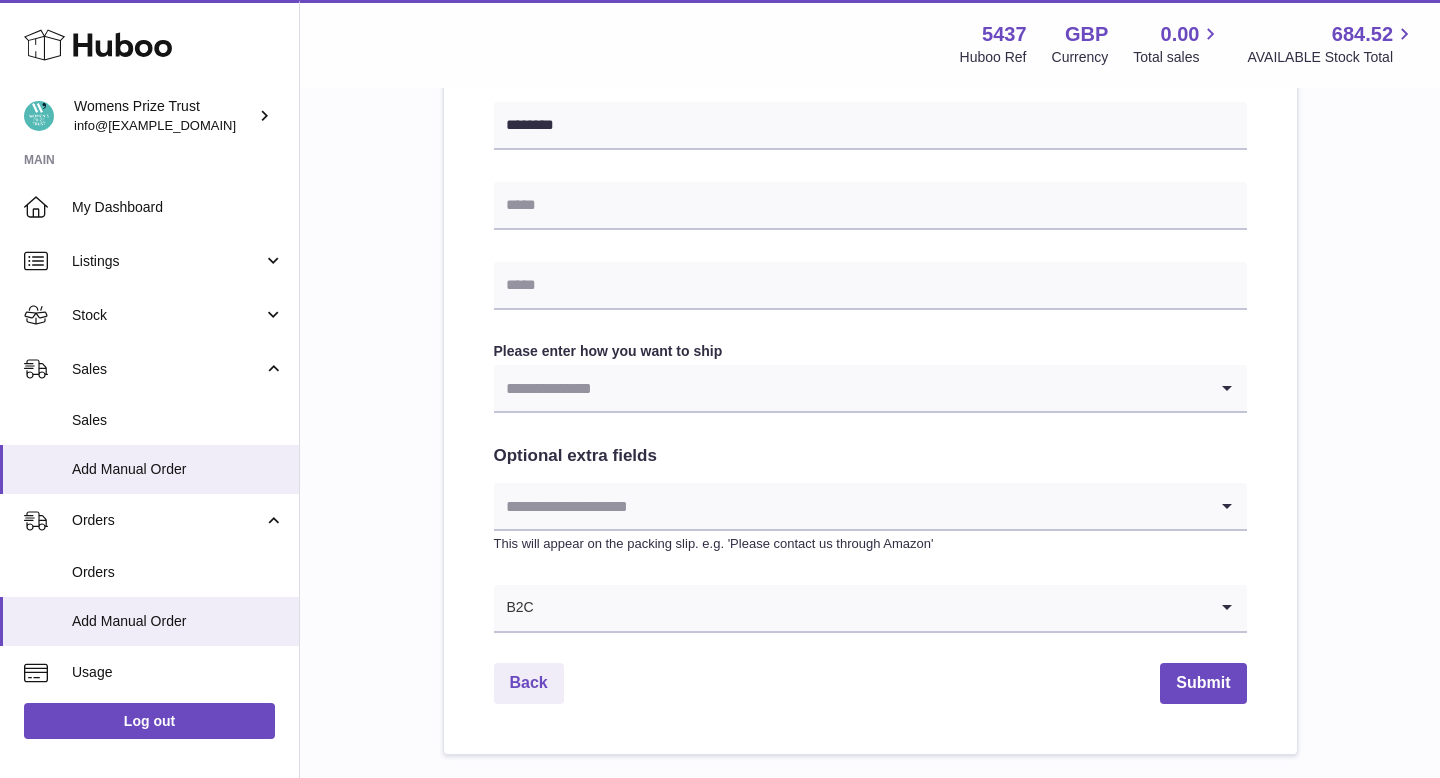 click on "Find Address" at bounding box center (870, 91) 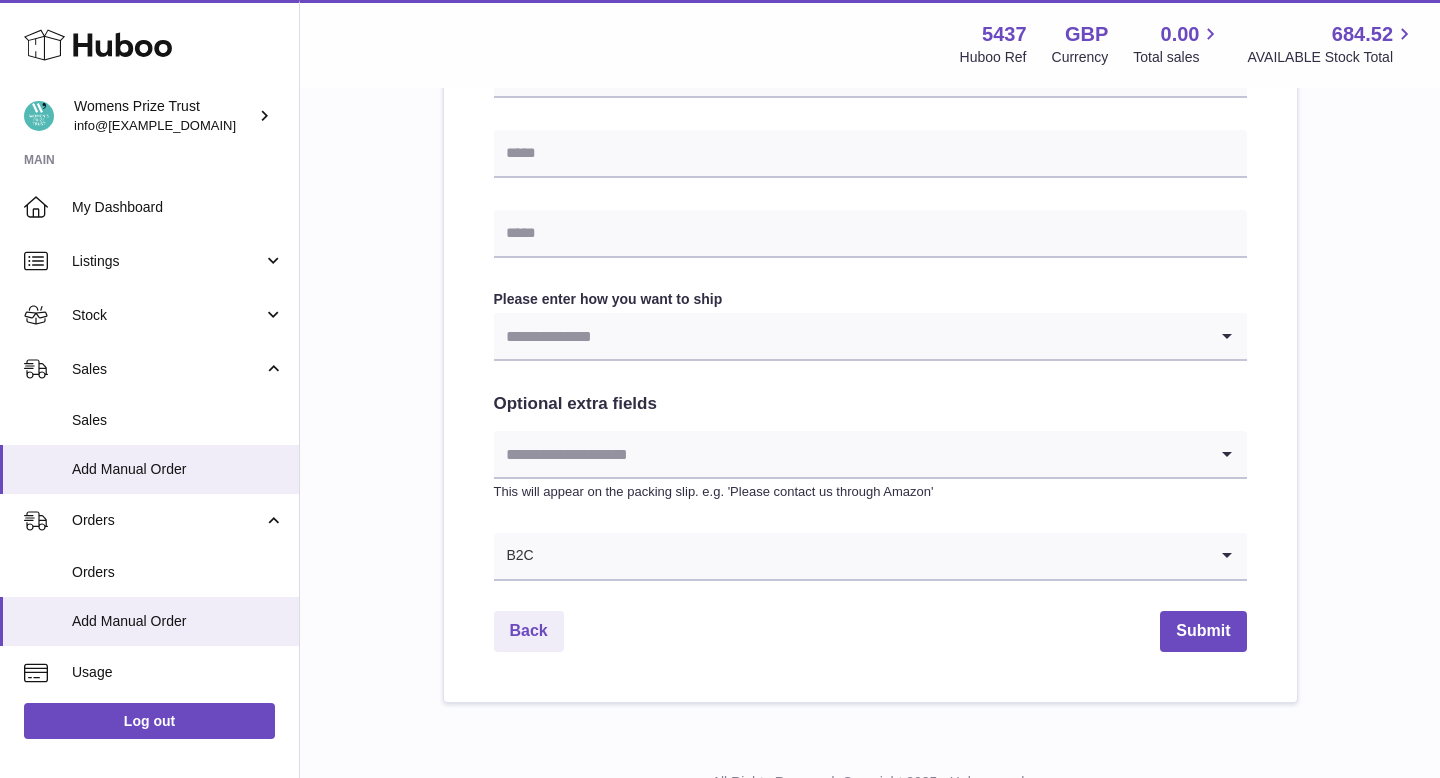 scroll, scrollTop: 986, scrollLeft: 0, axis: vertical 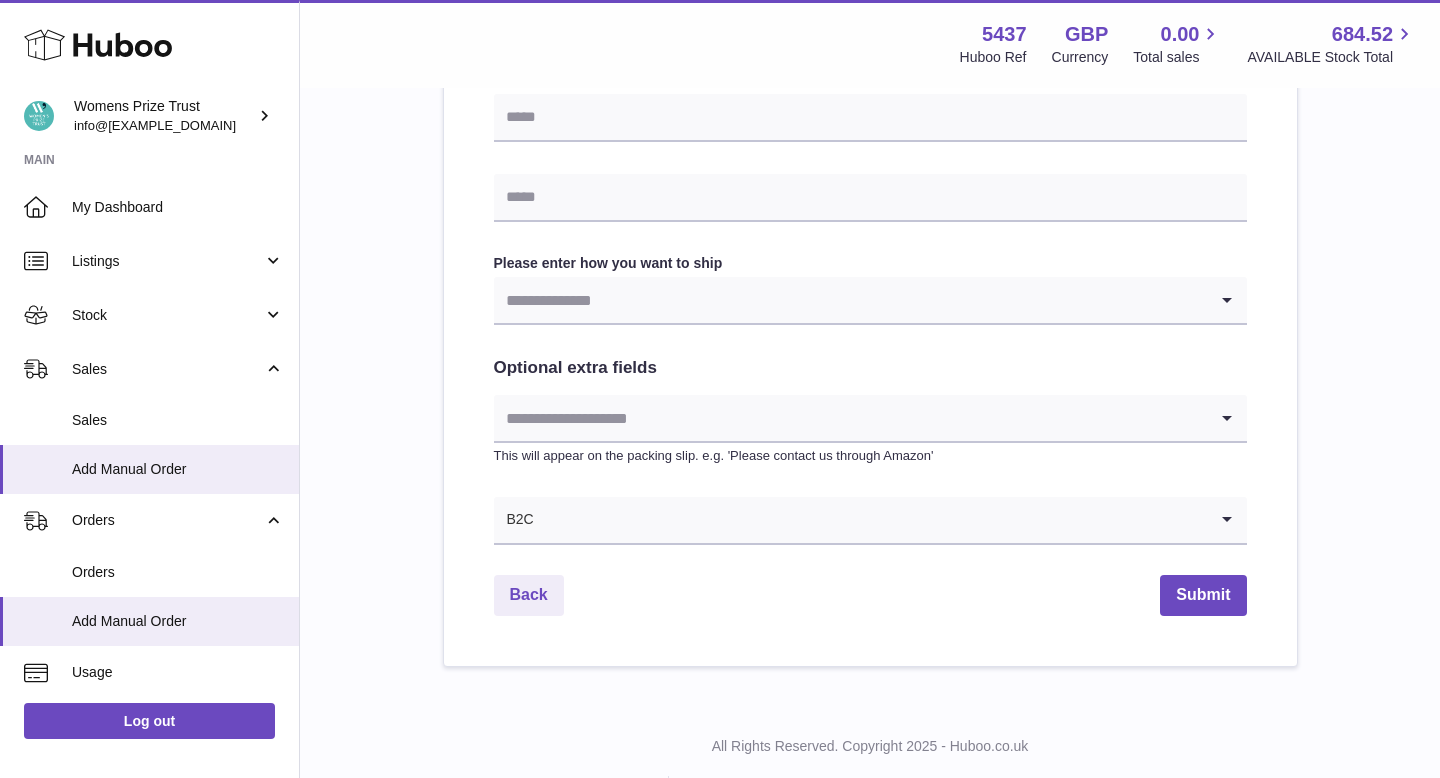 click at bounding box center [850, 300] 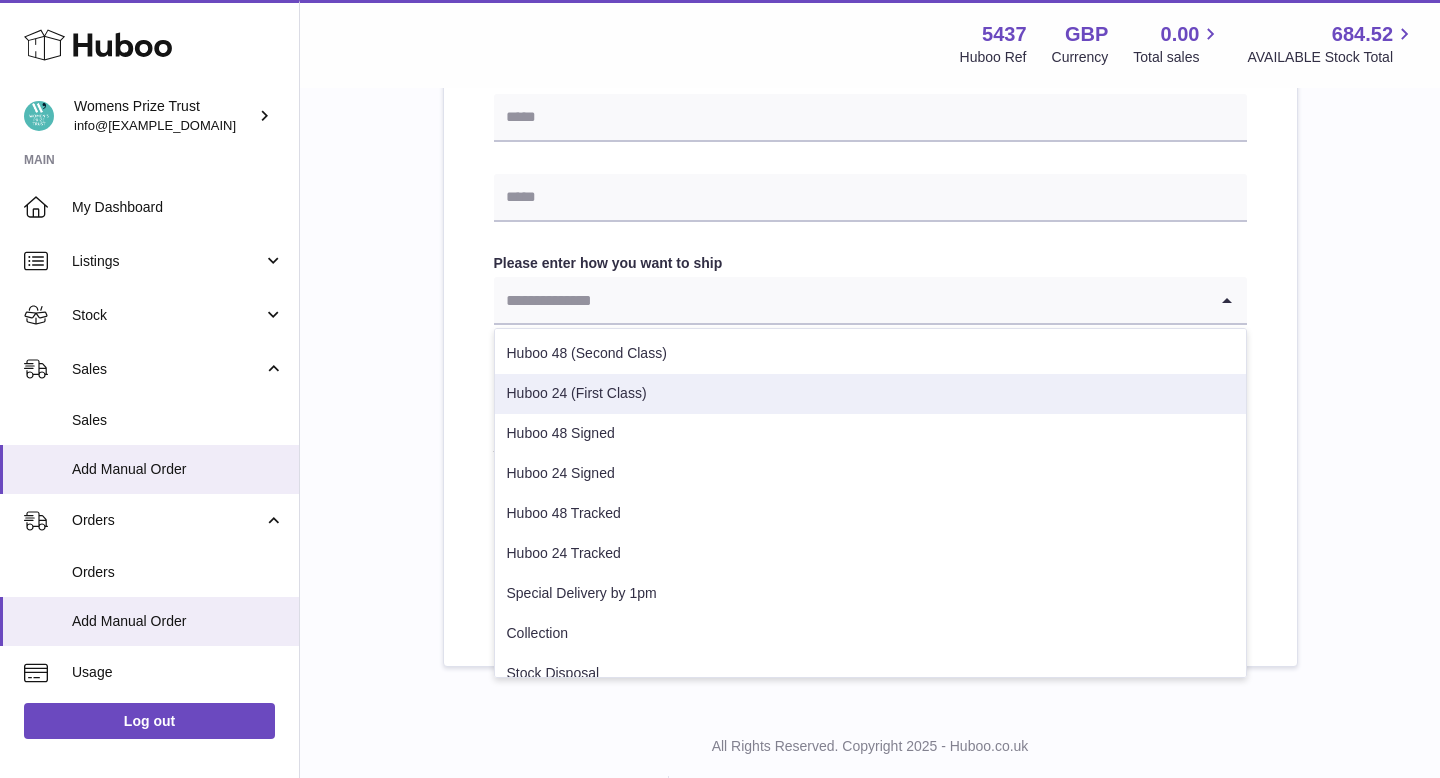 click on "Huboo 24 (First Class)" at bounding box center (870, 394) 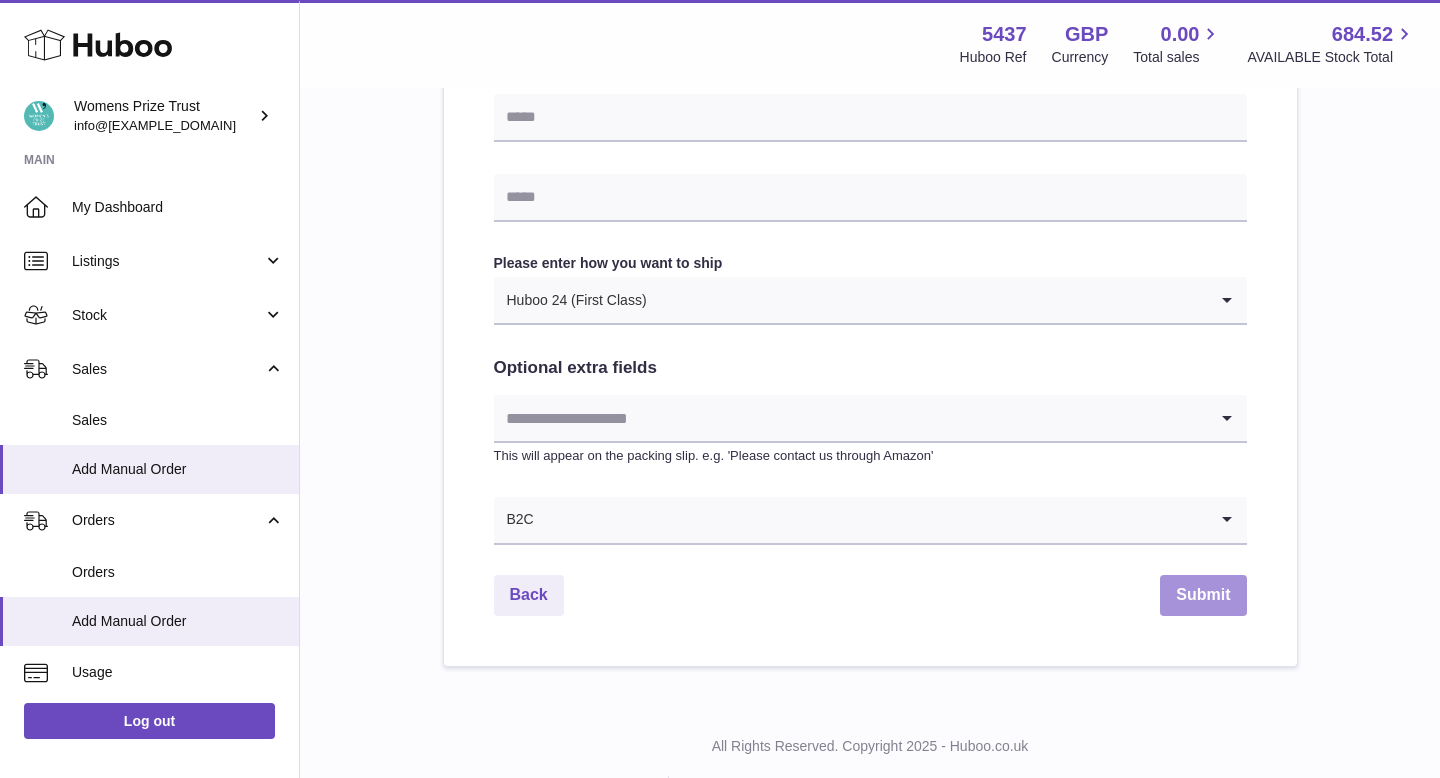 click on "Submit" at bounding box center (1203, 595) 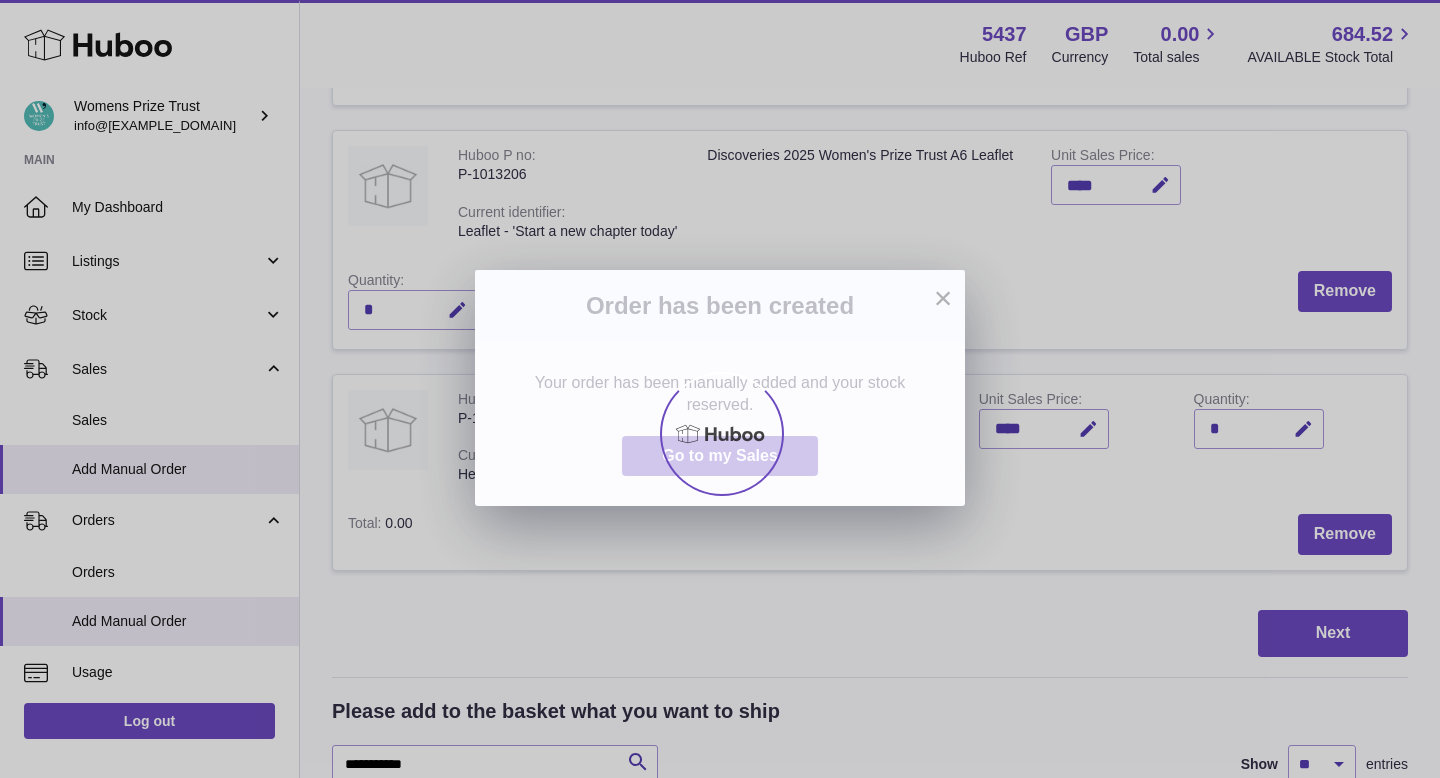 scroll, scrollTop: 16, scrollLeft: 0, axis: vertical 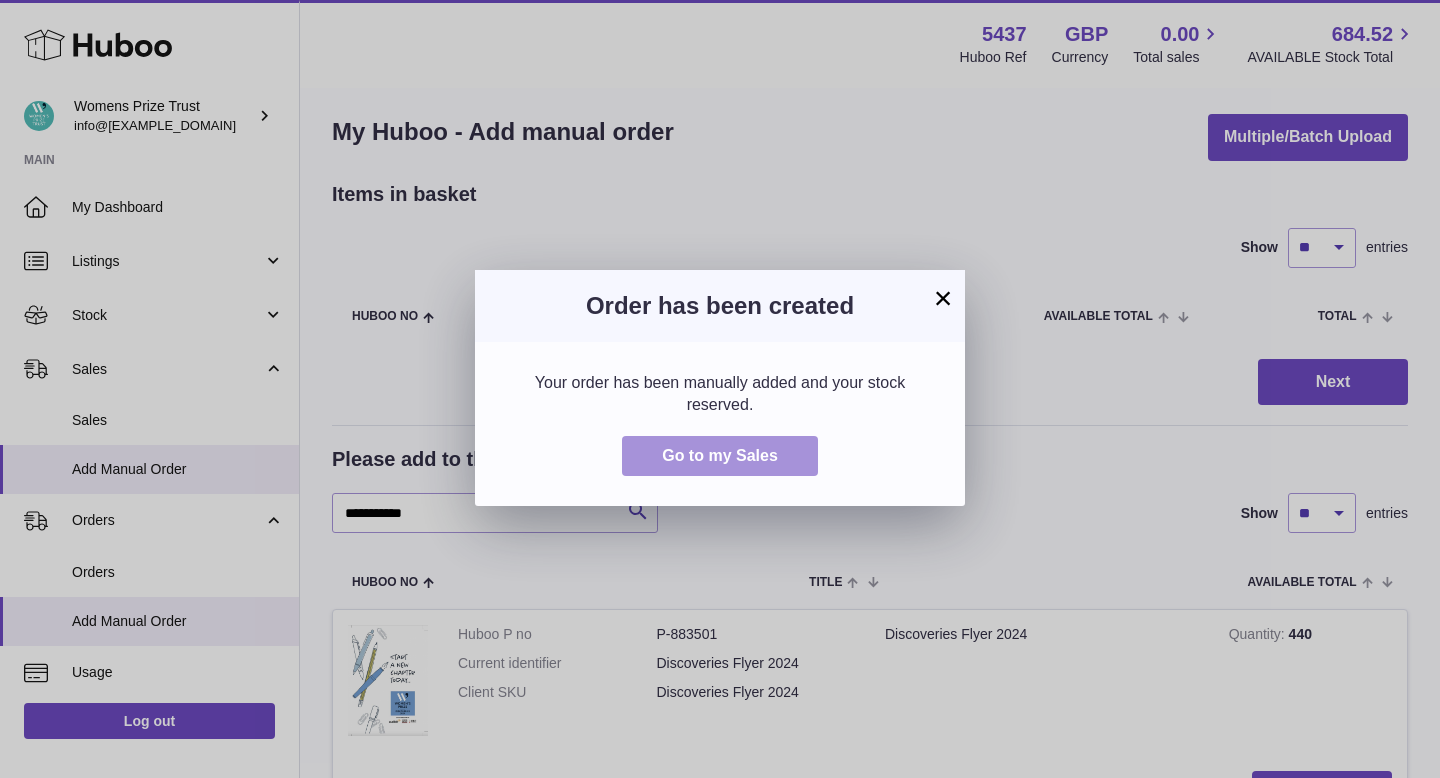 click on "Go to my Sales" at bounding box center (720, 456) 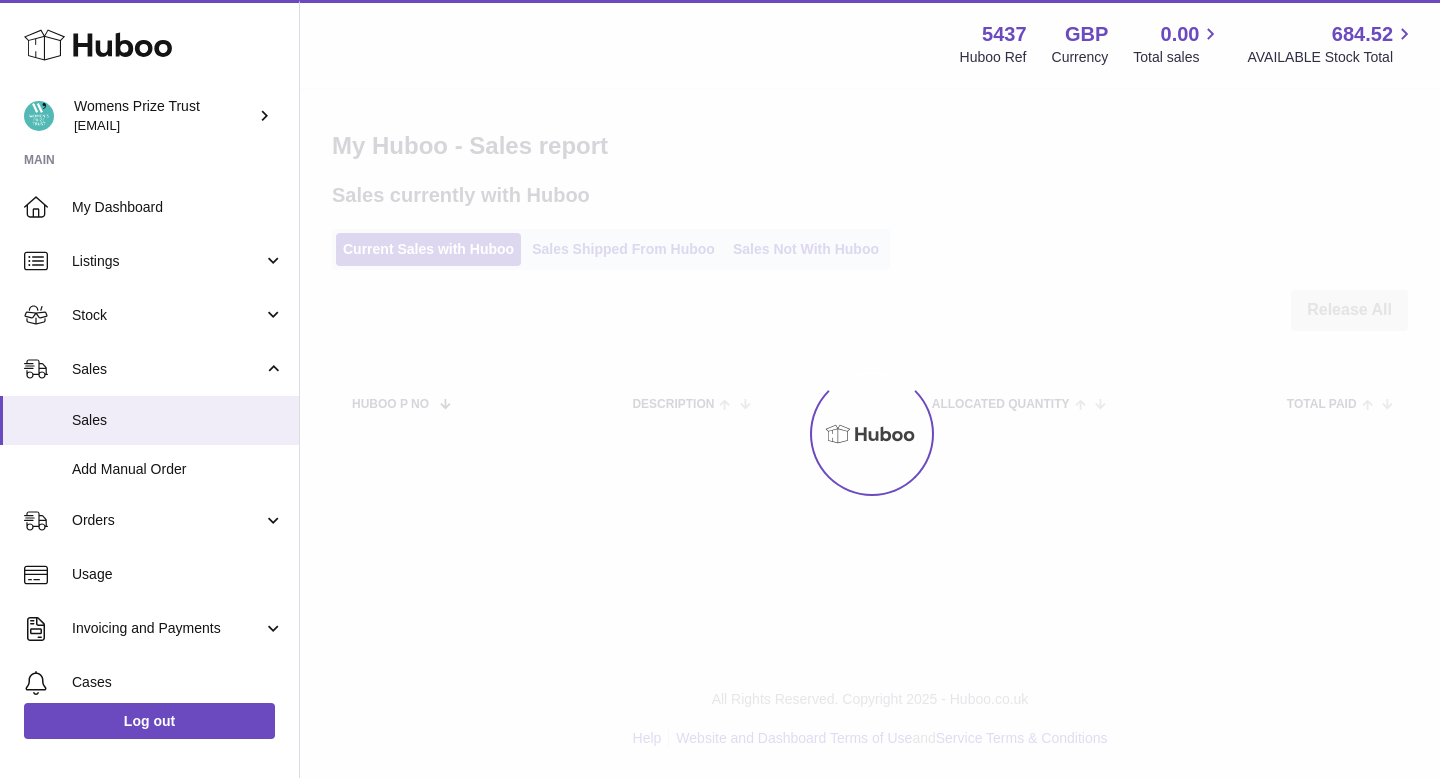 scroll, scrollTop: 0, scrollLeft: 0, axis: both 